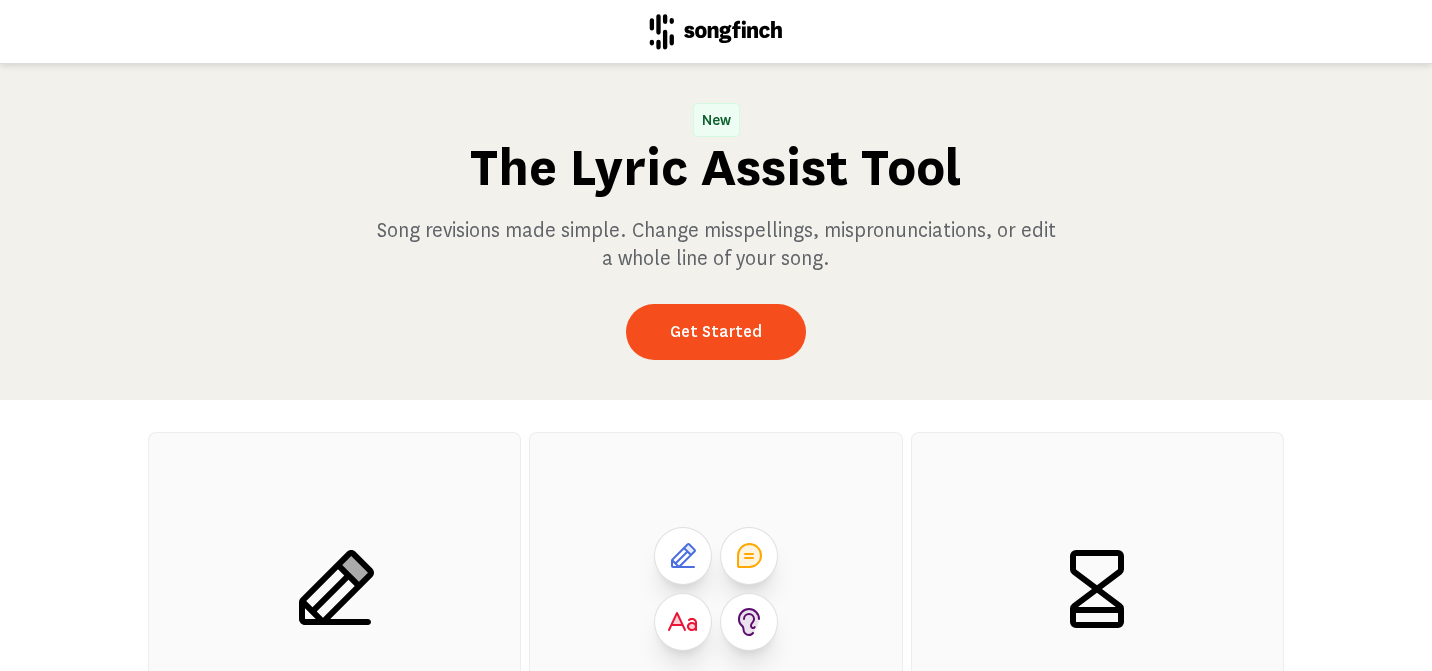 scroll, scrollTop: 0, scrollLeft: 0, axis: both 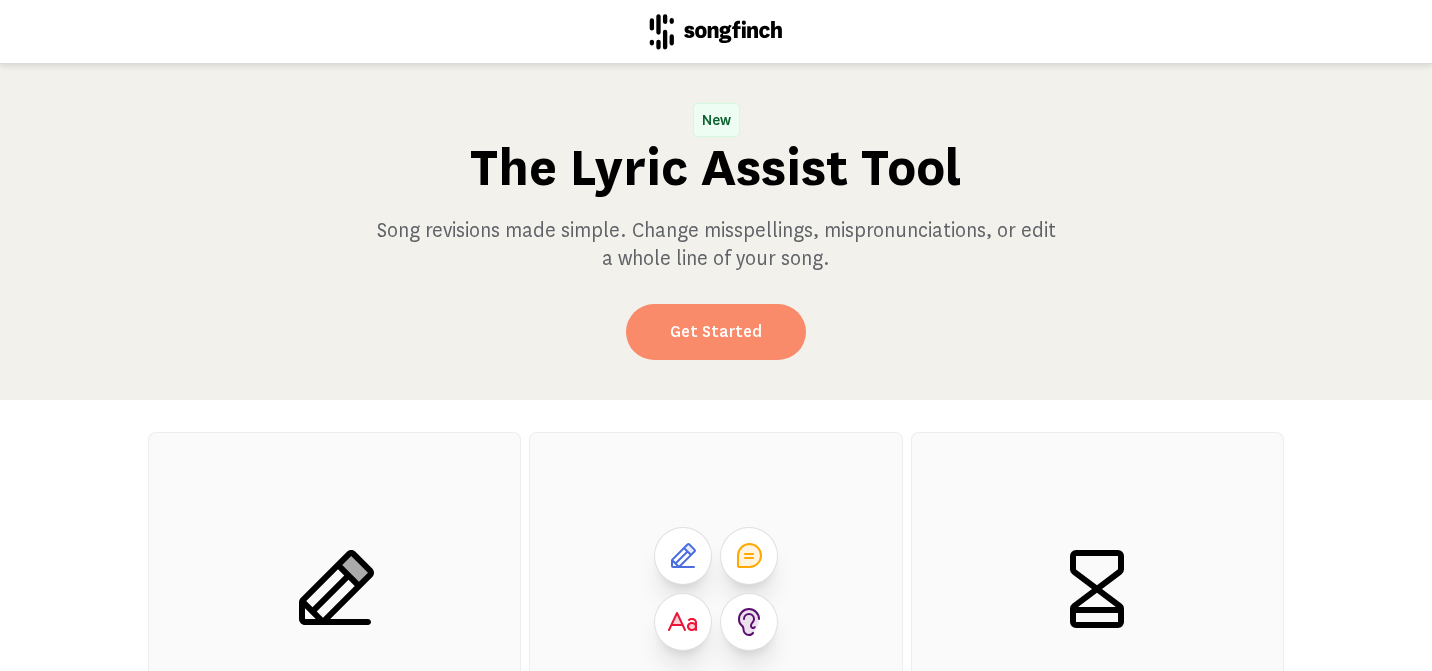click on "Get Started" at bounding box center [716, 332] 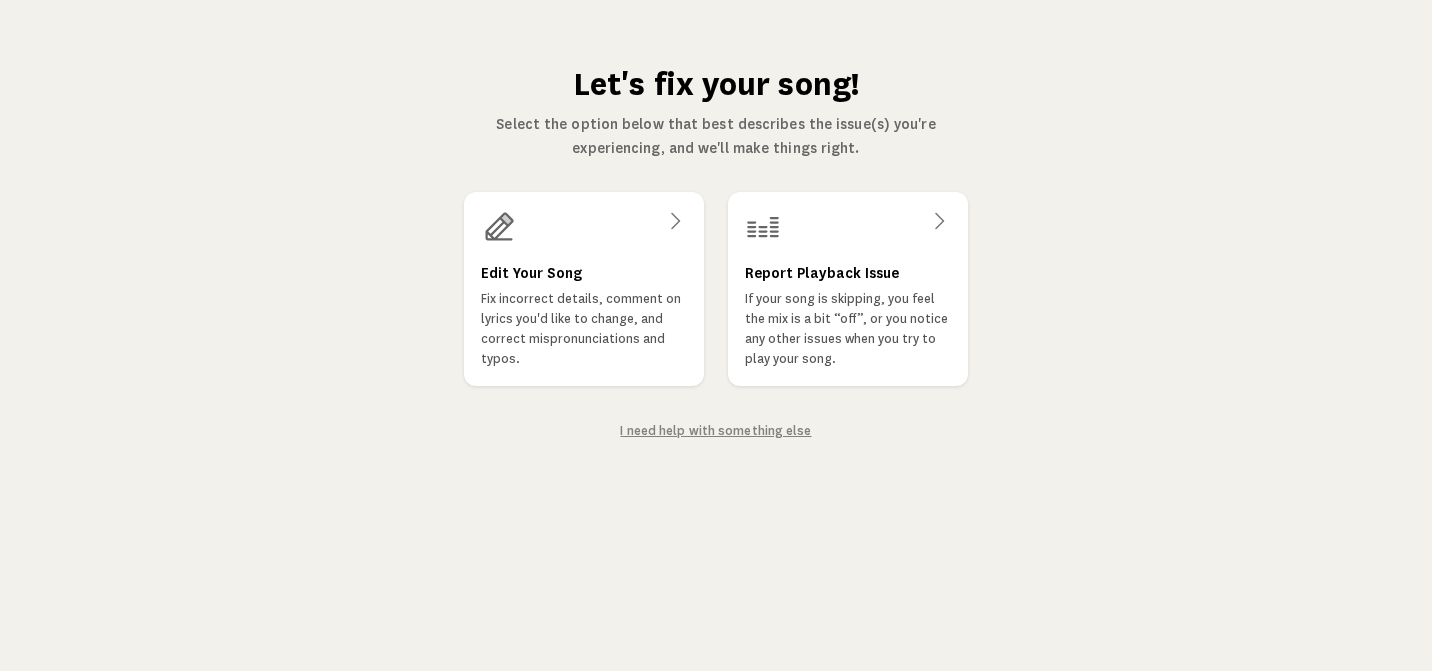 click on "Fix incorrect details, comment on lyrics you'd like to change, and correct mispronunciations and typos." at bounding box center (584, 329) 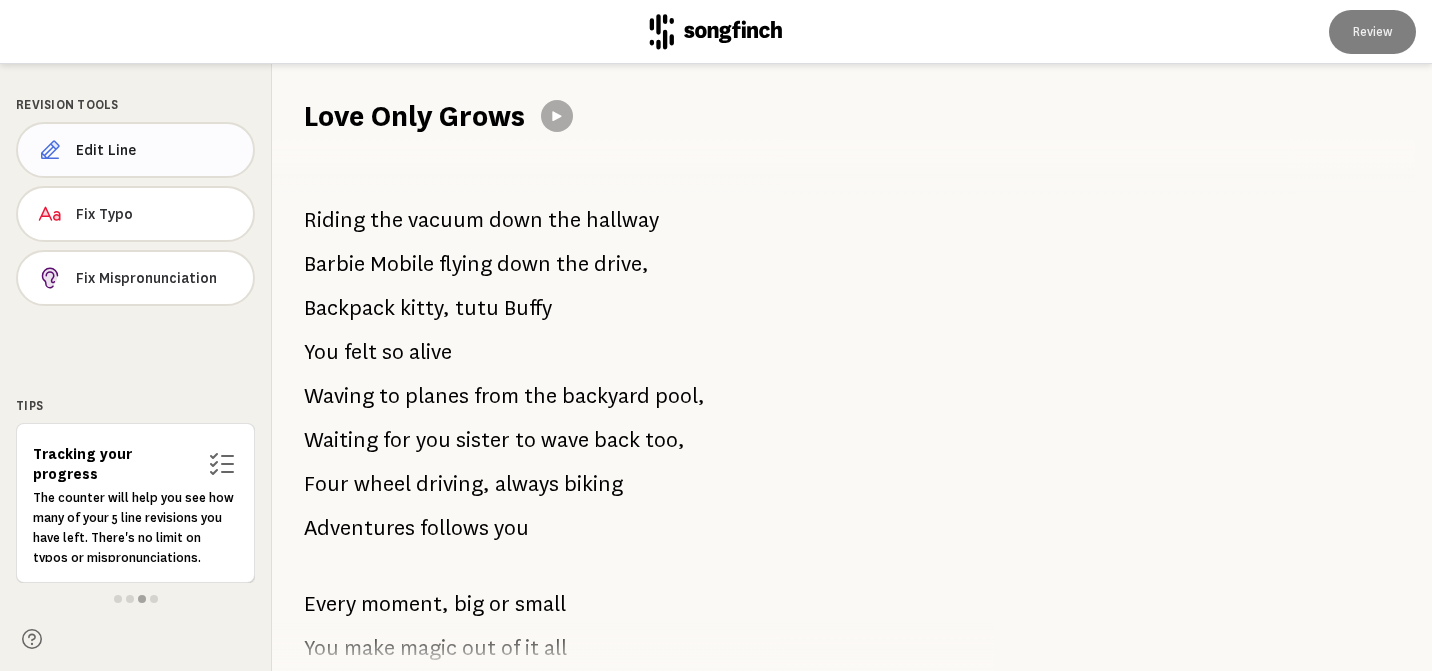 click on "Edit Line" at bounding box center (156, 150) 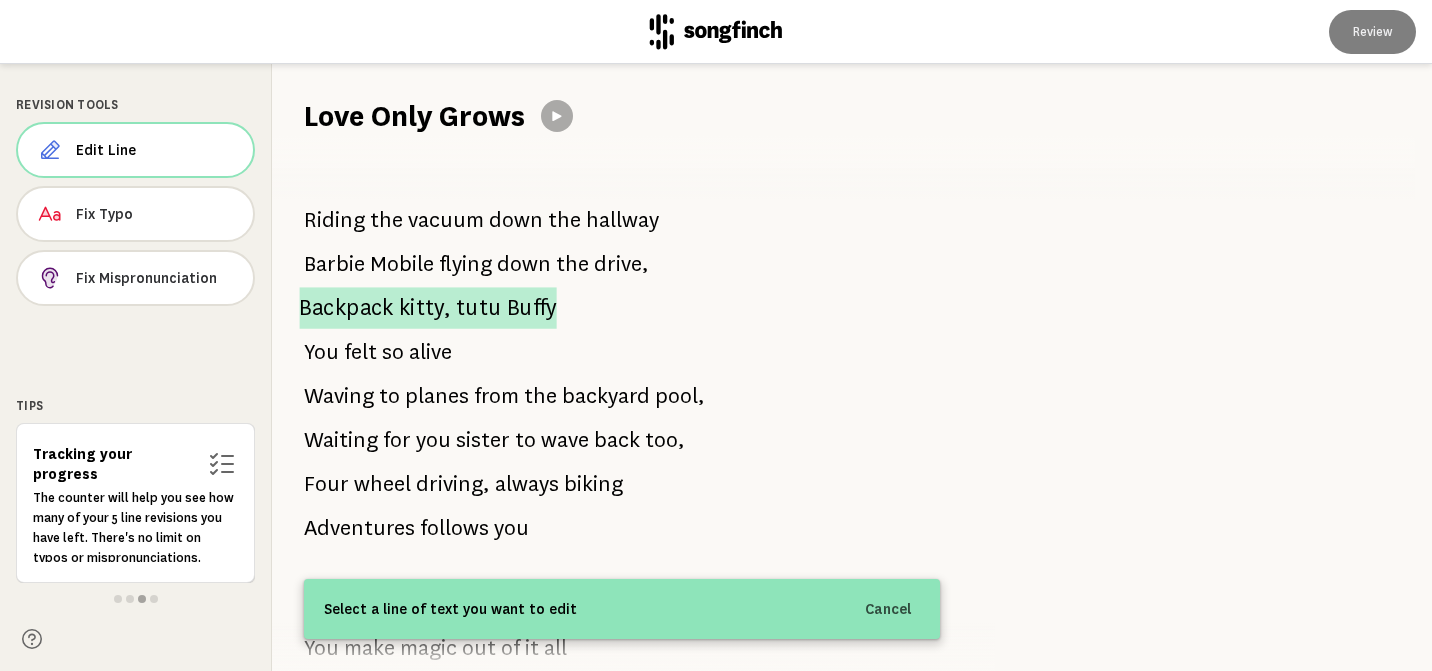 click on "kitty," at bounding box center (425, 308) 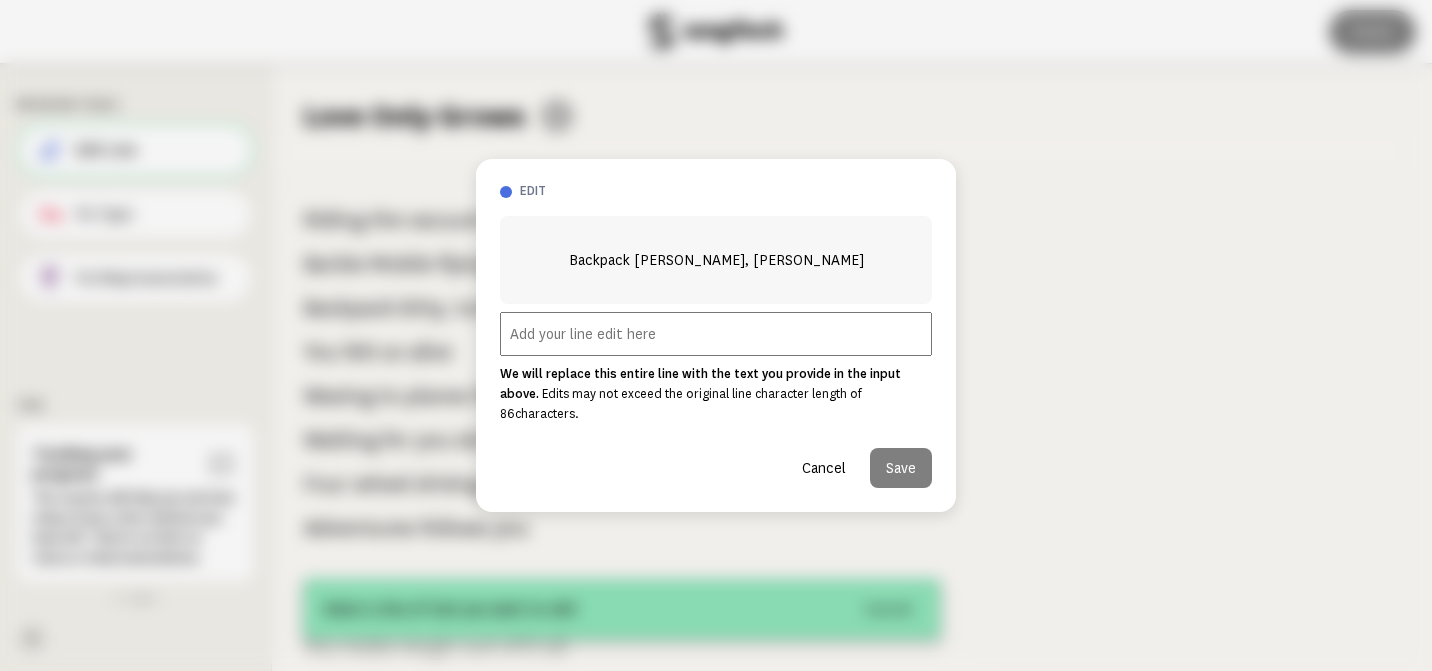 click at bounding box center [716, 334] 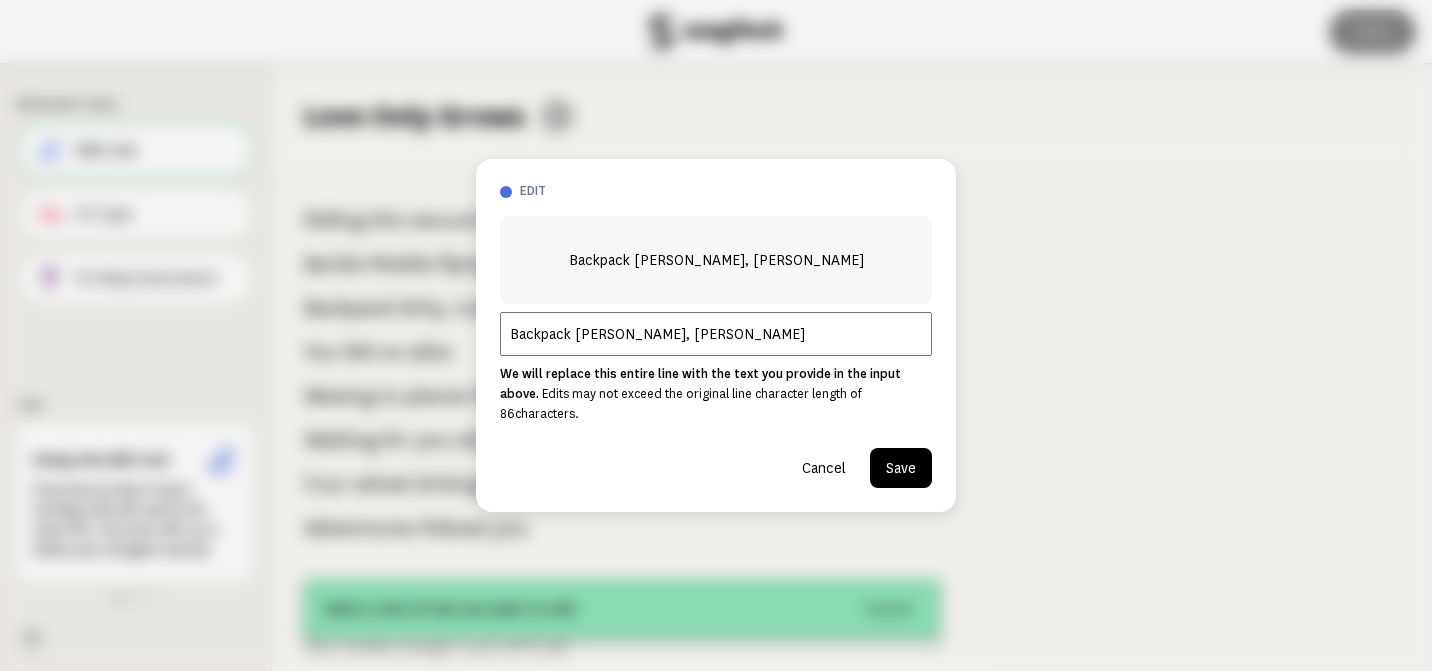 type on "Backpack [PERSON_NAME], [PERSON_NAME]" 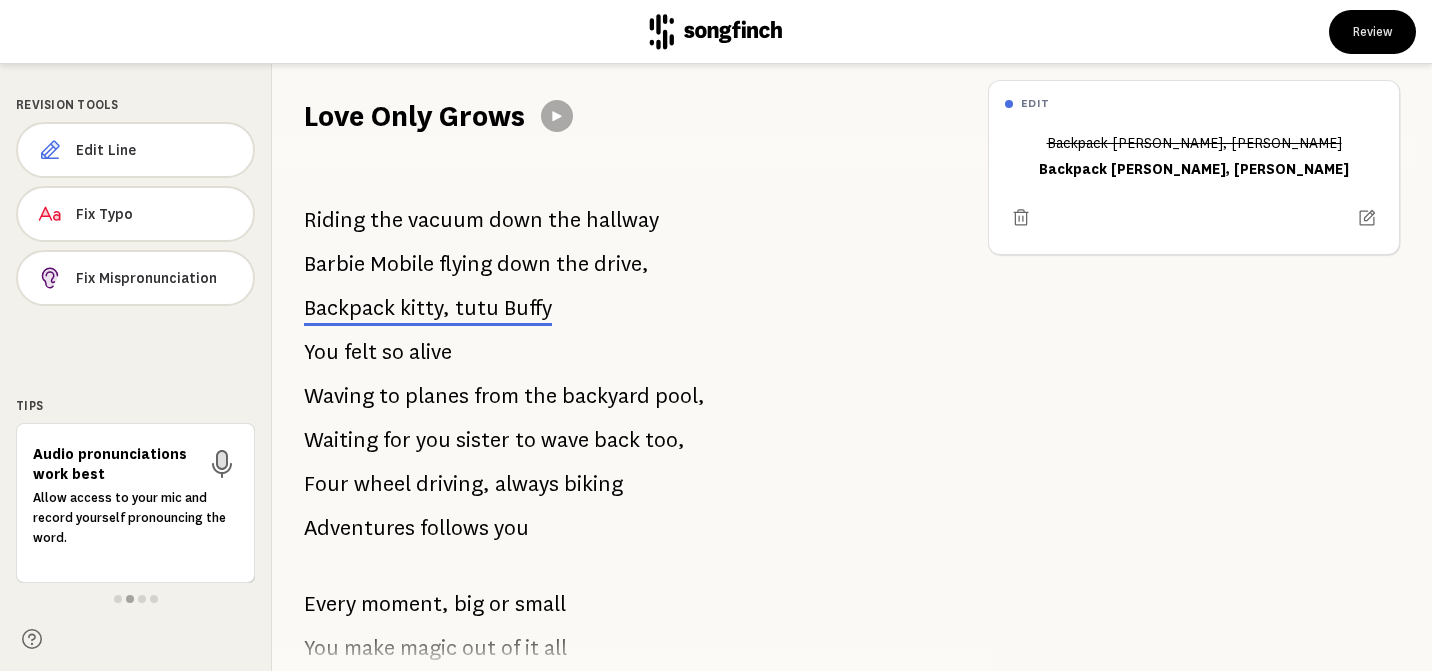 click on "biking" at bounding box center (593, 484) 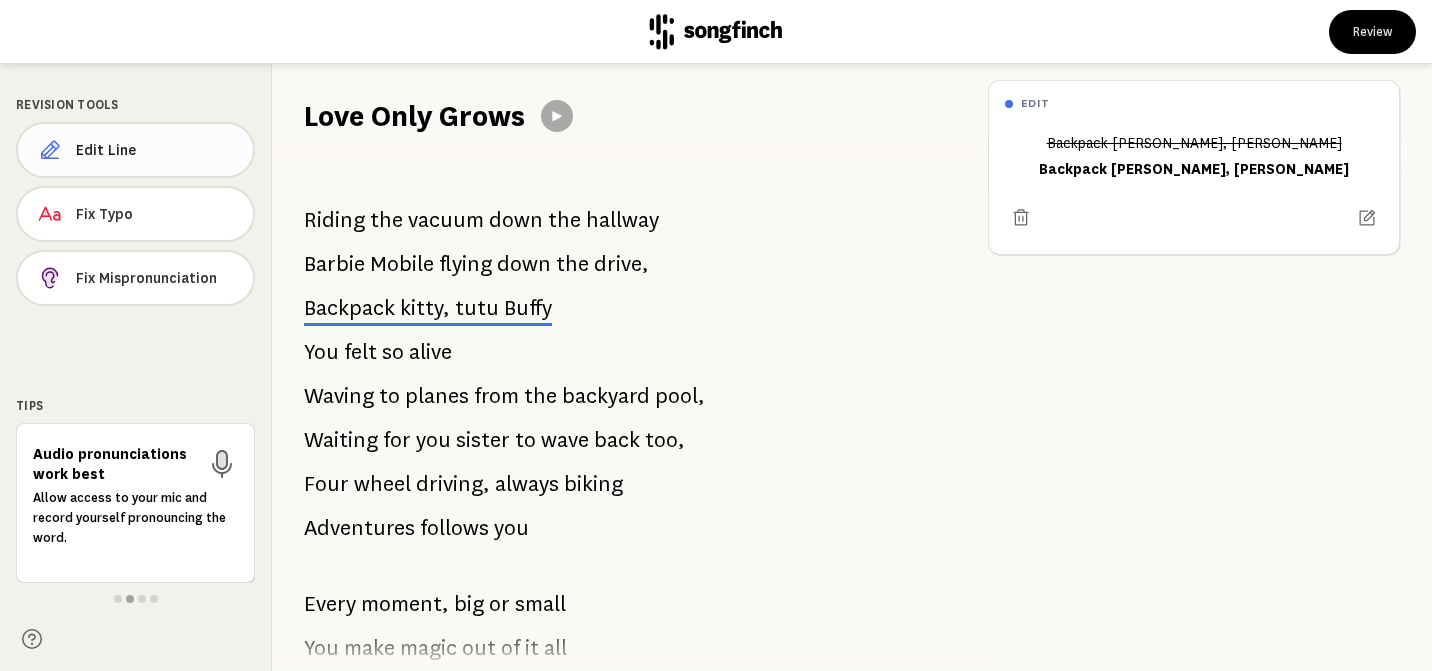 click on "Edit Line" at bounding box center (156, 150) 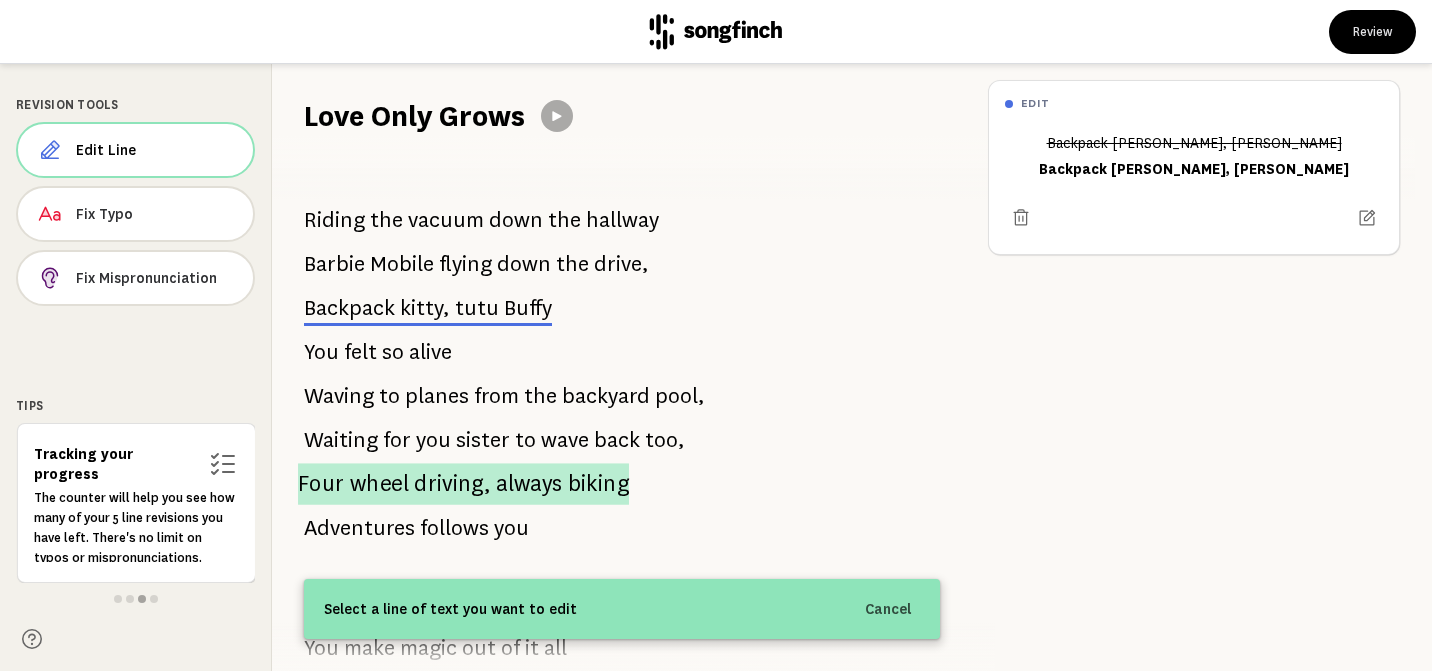 click on "wheel" at bounding box center (379, 484) 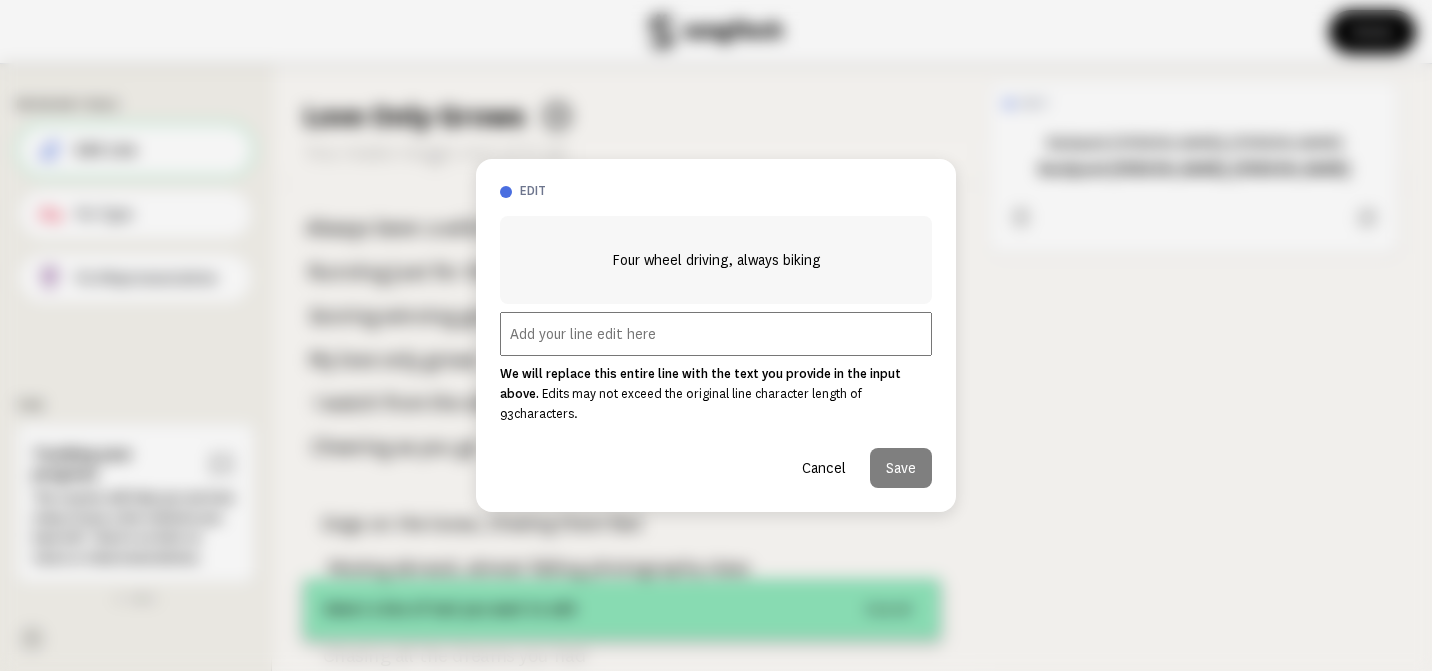 scroll, scrollTop: 515, scrollLeft: 0, axis: vertical 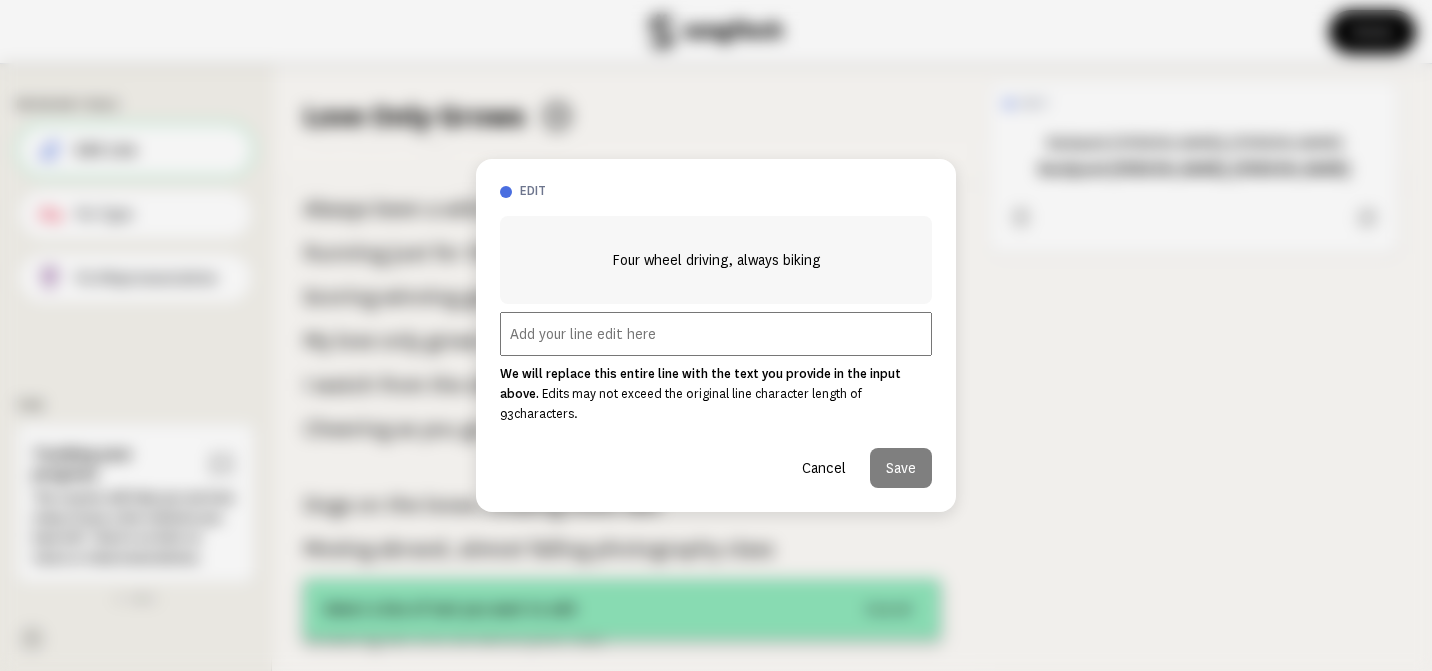 click at bounding box center (716, 334) 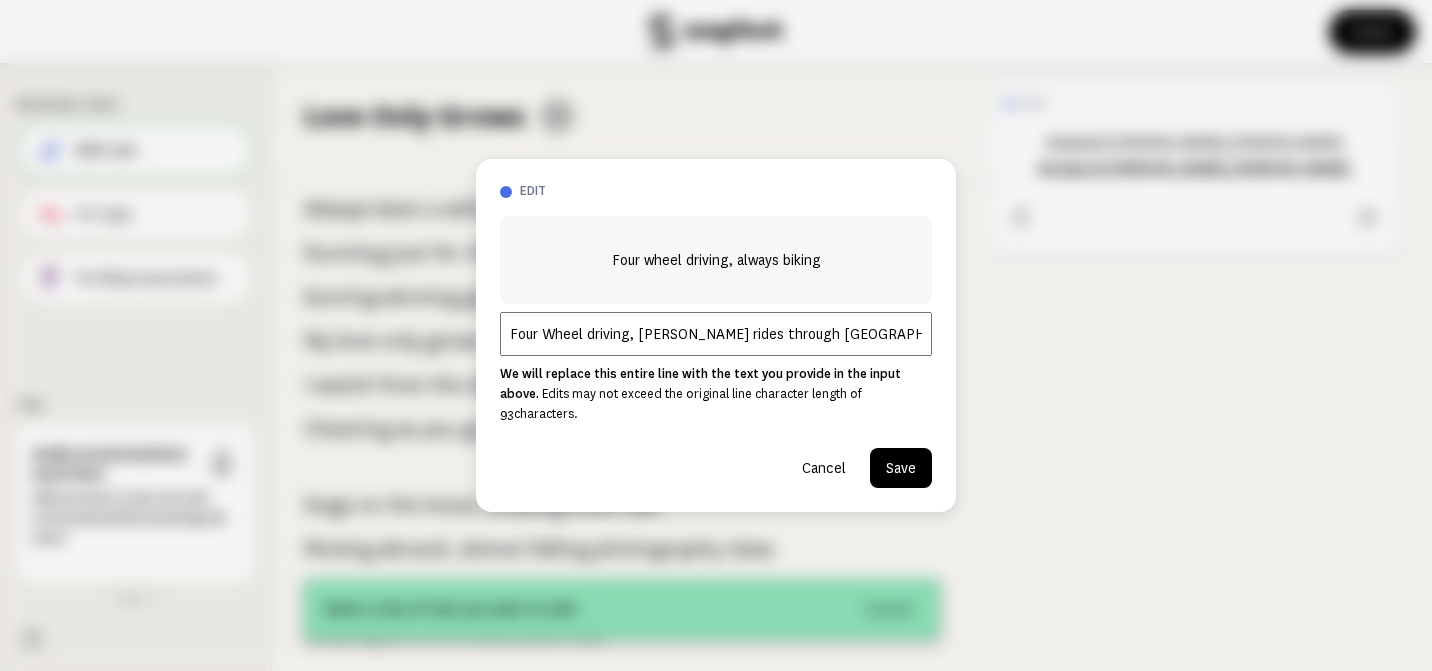 type on "Four Wheel driving, [PERSON_NAME] rides through [GEOGRAPHIC_DATA]" 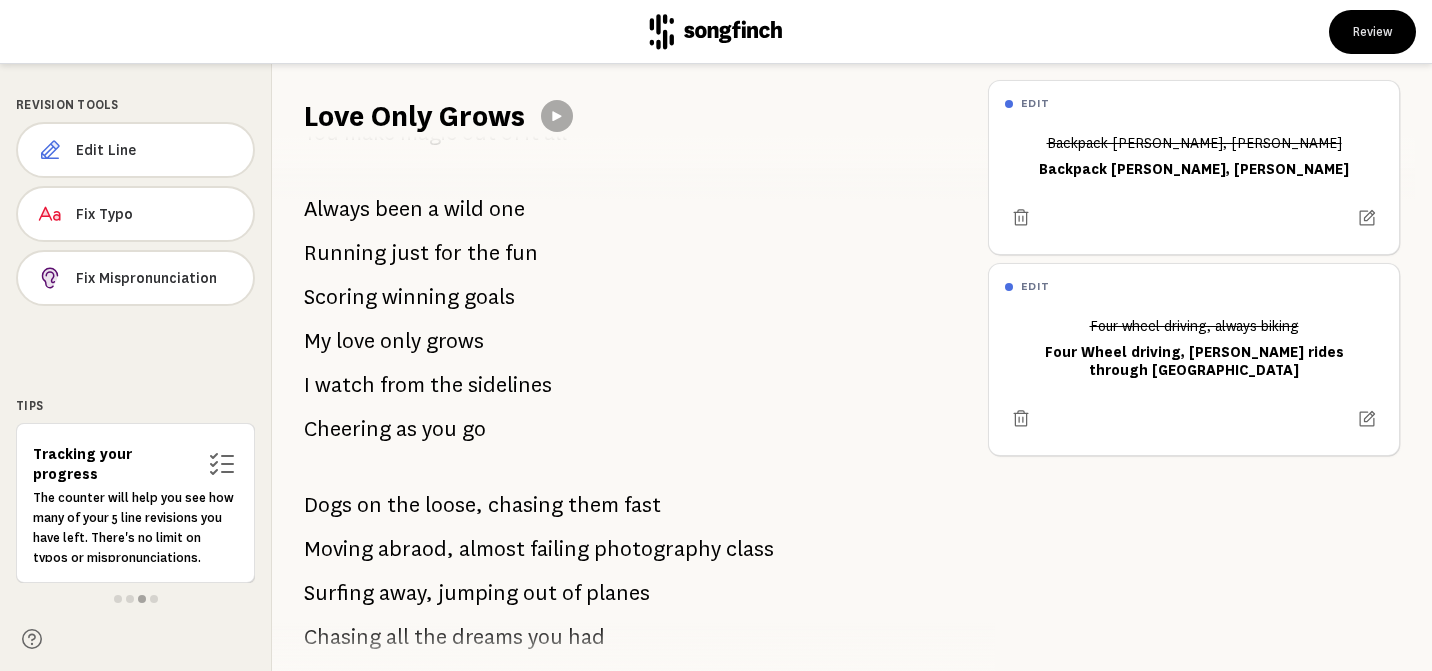 click on "Moving   abraod,   almost   failing   photography   class" at bounding box center [539, 549] 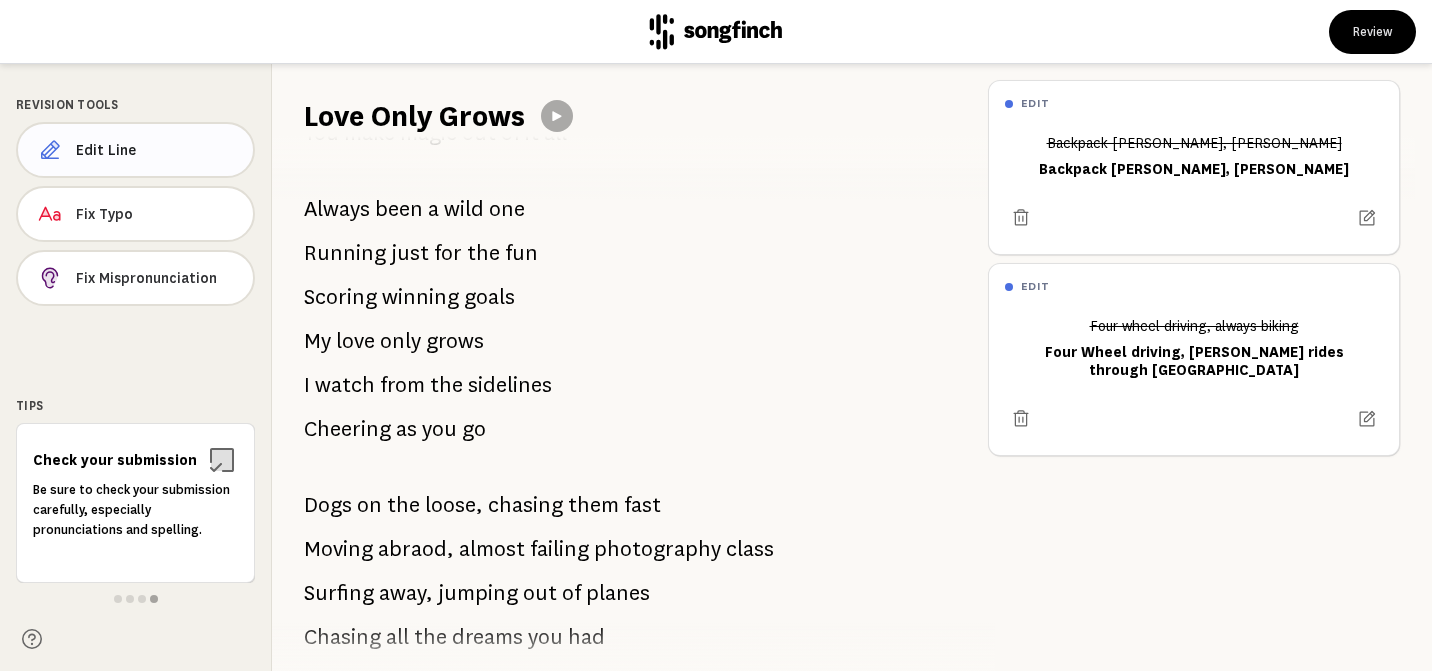 click on "Edit Line" at bounding box center (156, 150) 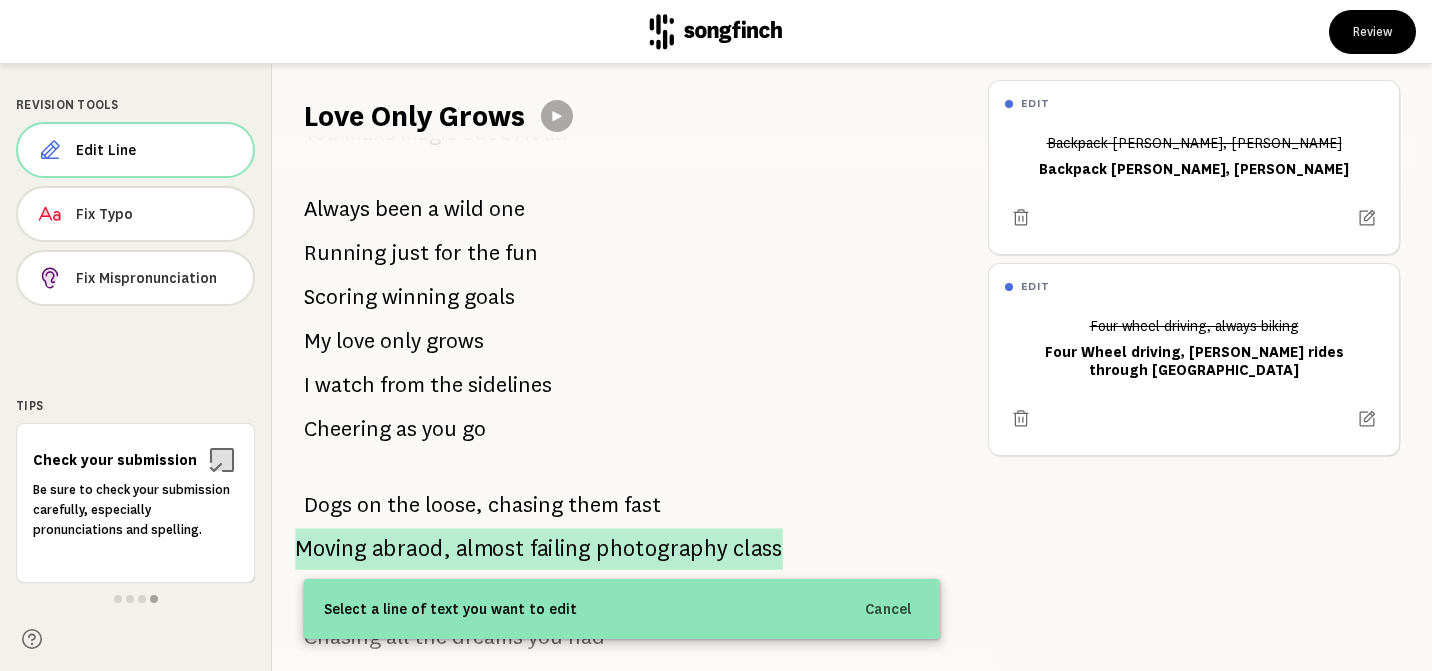 click on "almost" at bounding box center [490, 549] 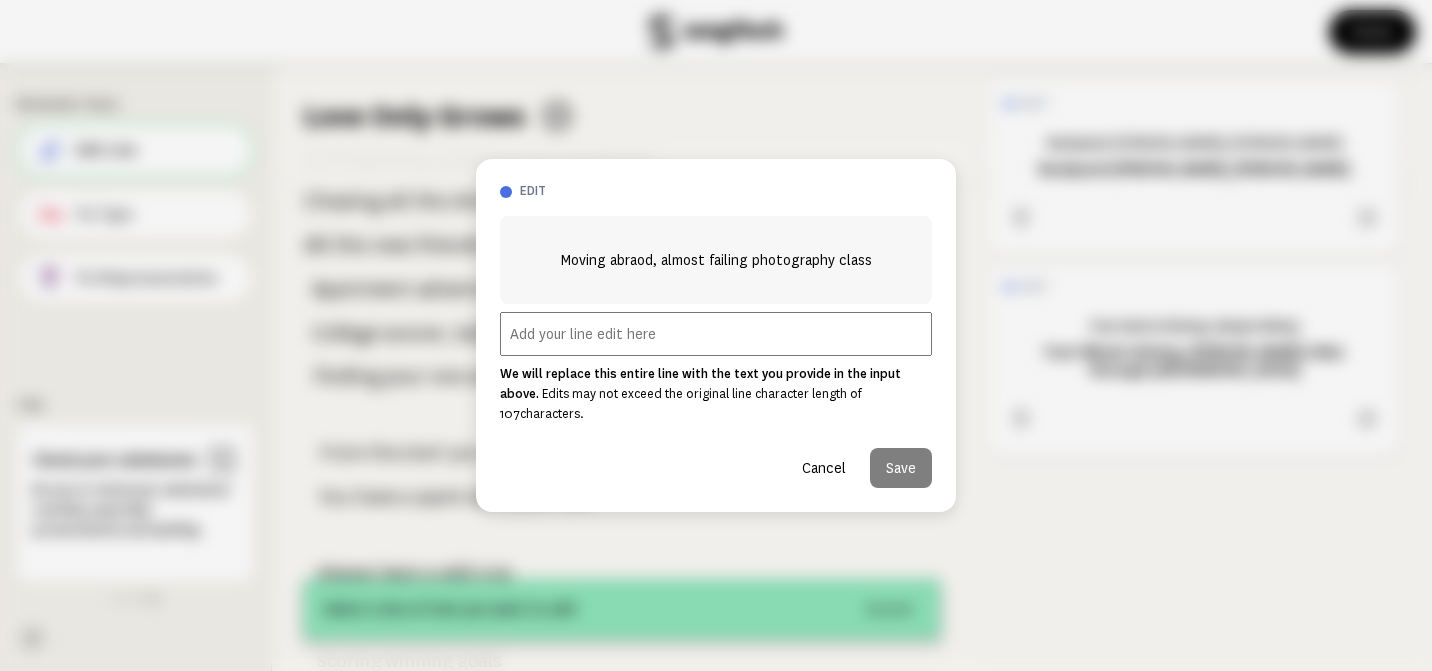 scroll, scrollTop: 1030, scrollLeft: 0, axis: vertical 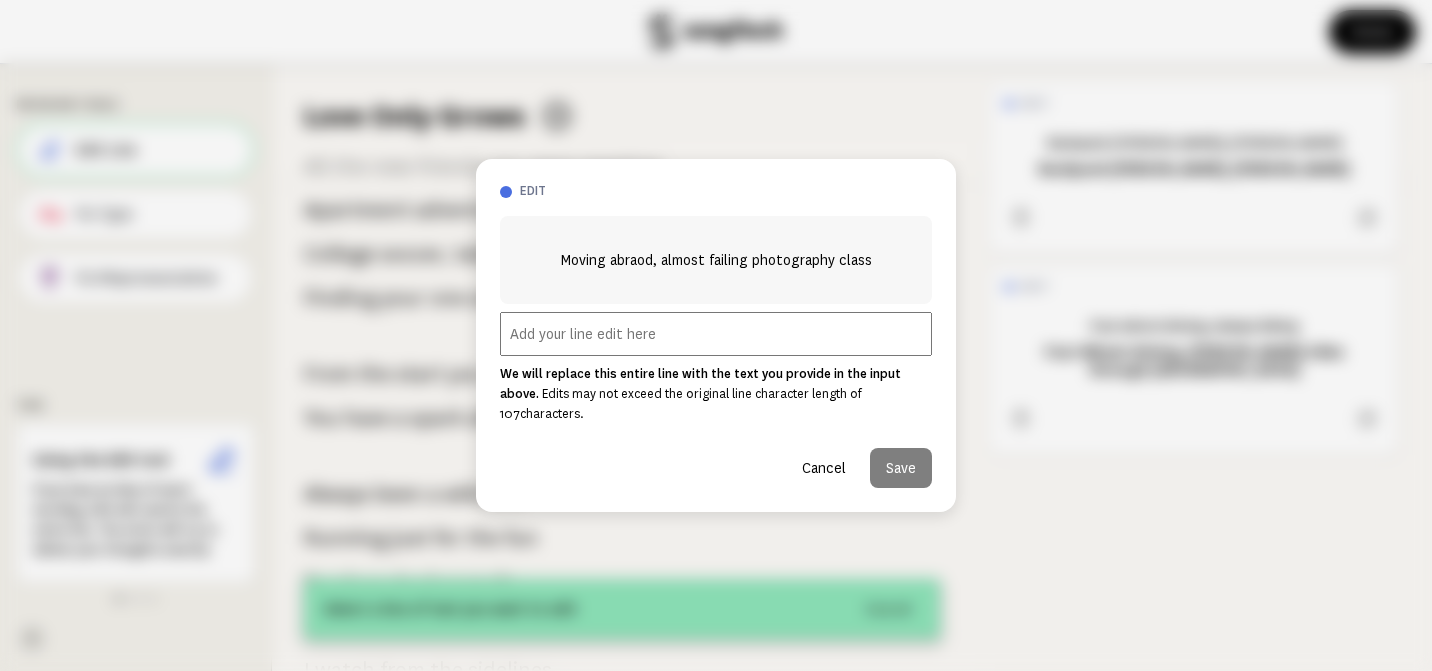 click at bounding box center (716, 334) 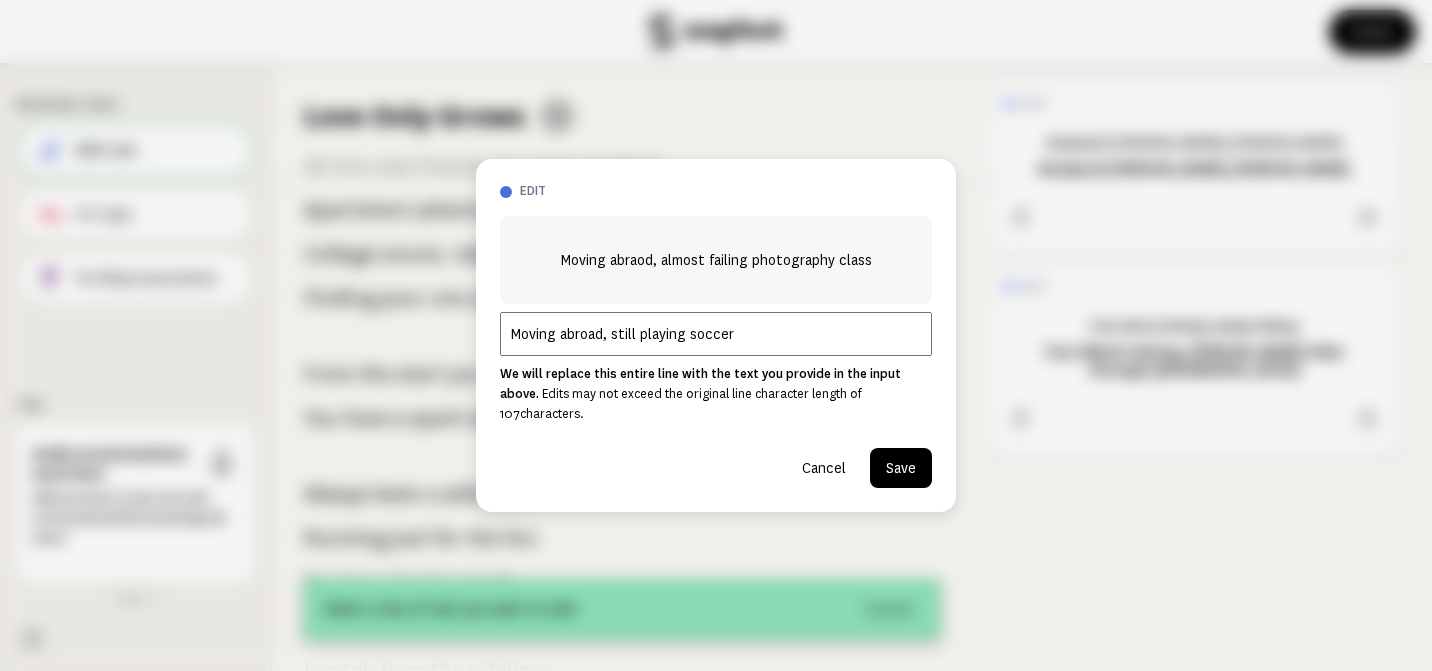 type on "Moving abroad, still playing soccer" 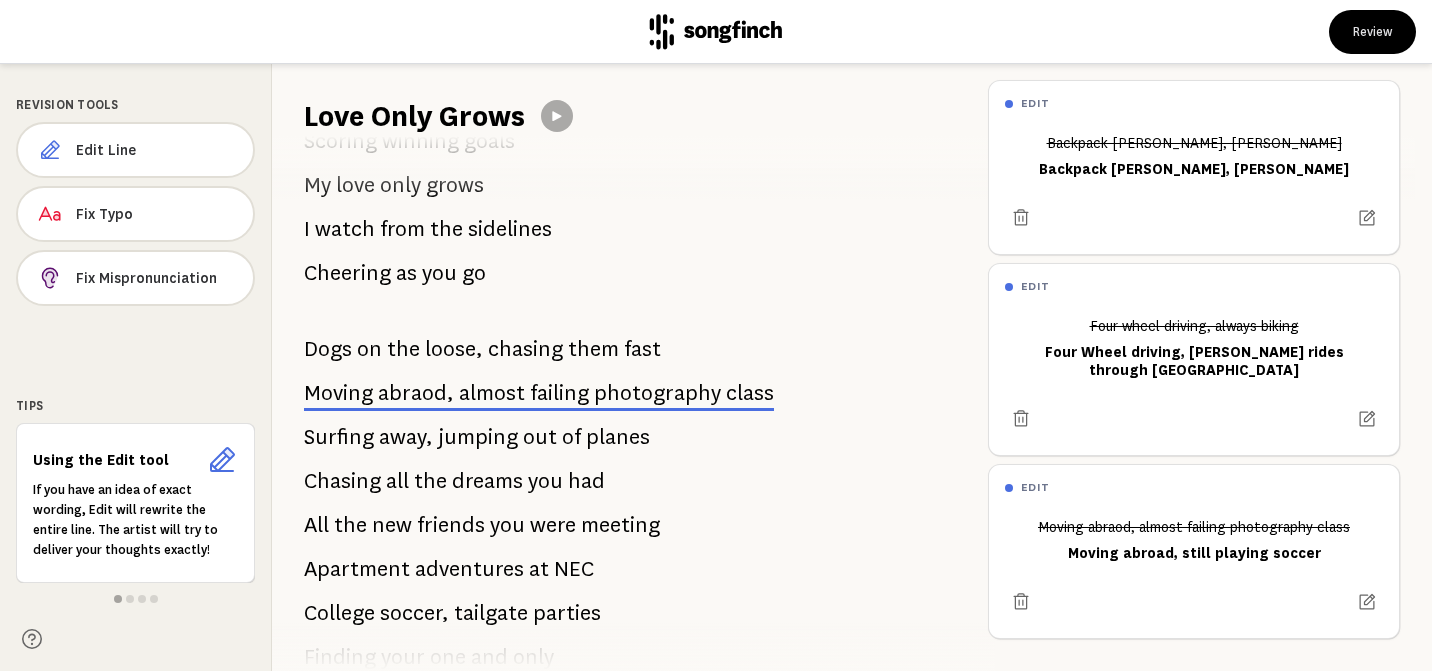 scroll, scrollTop: 672, scrollLeft: 0, axis: vertical 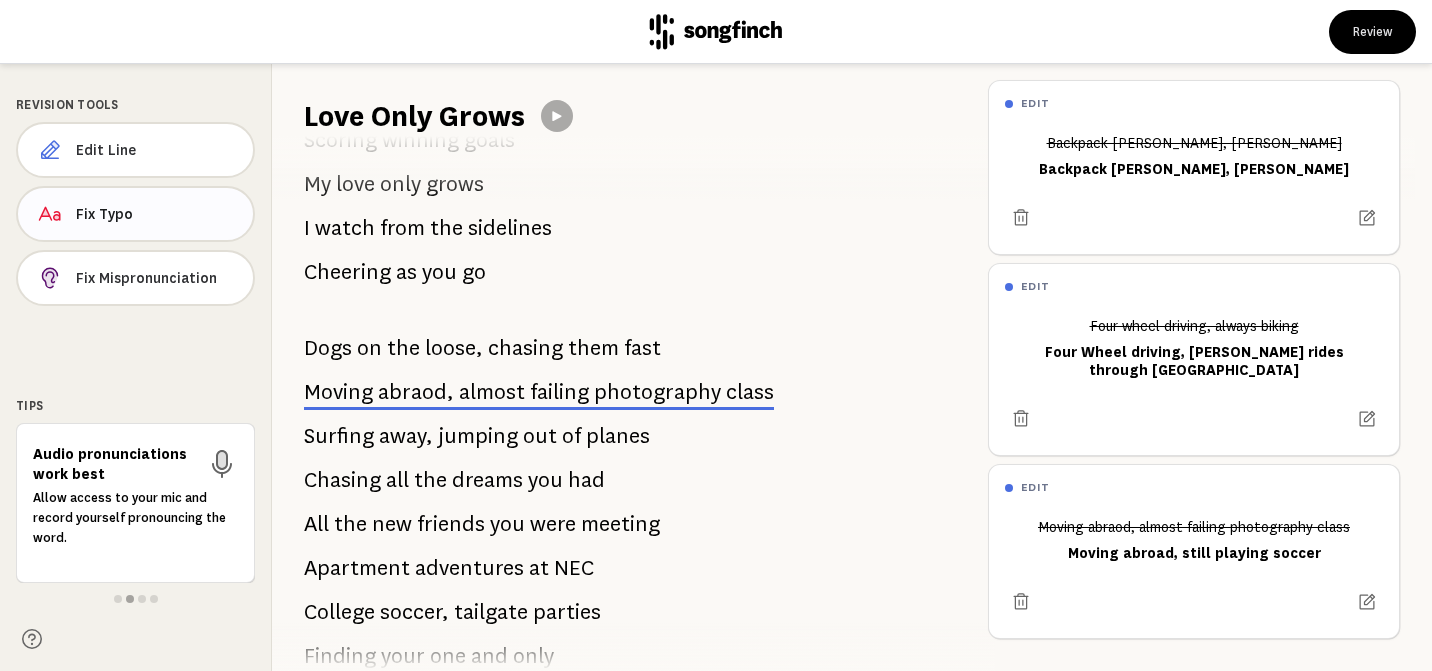 click on "Fix Typo" at bounding box center [156, 214] 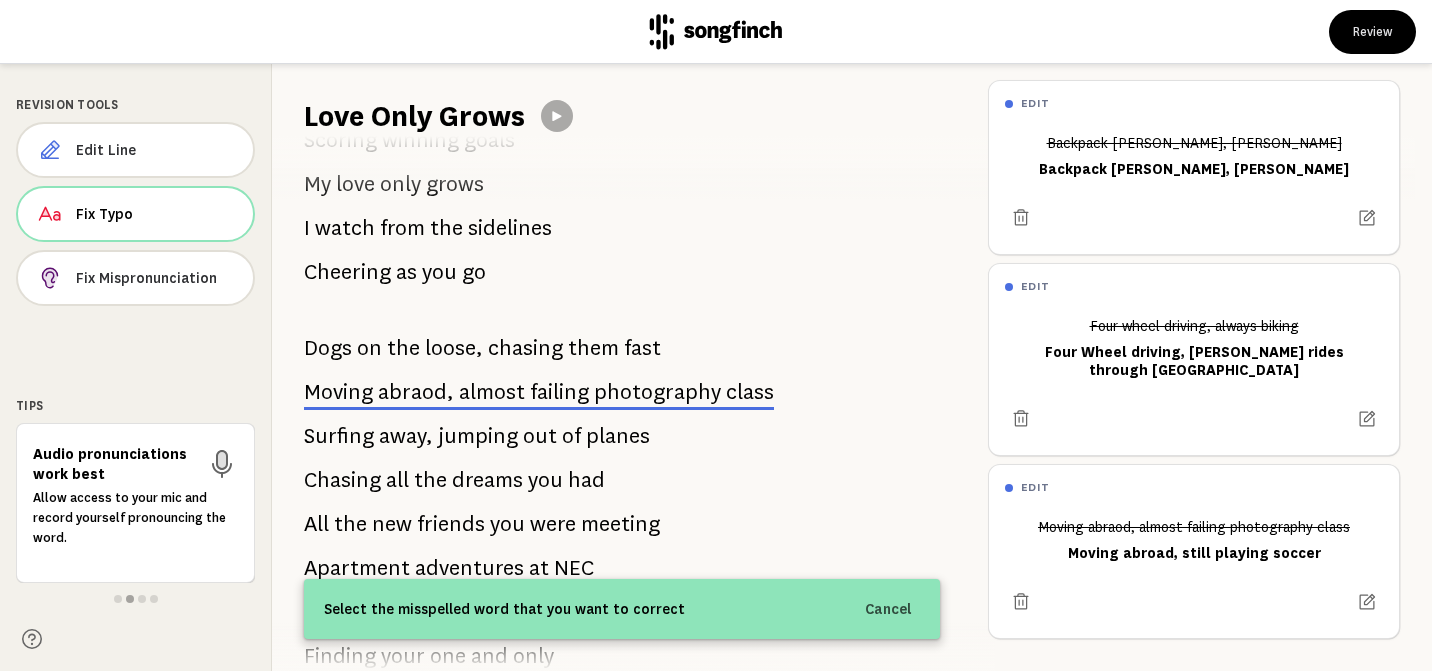 click on "abraod," at bounding box center (416, 392) 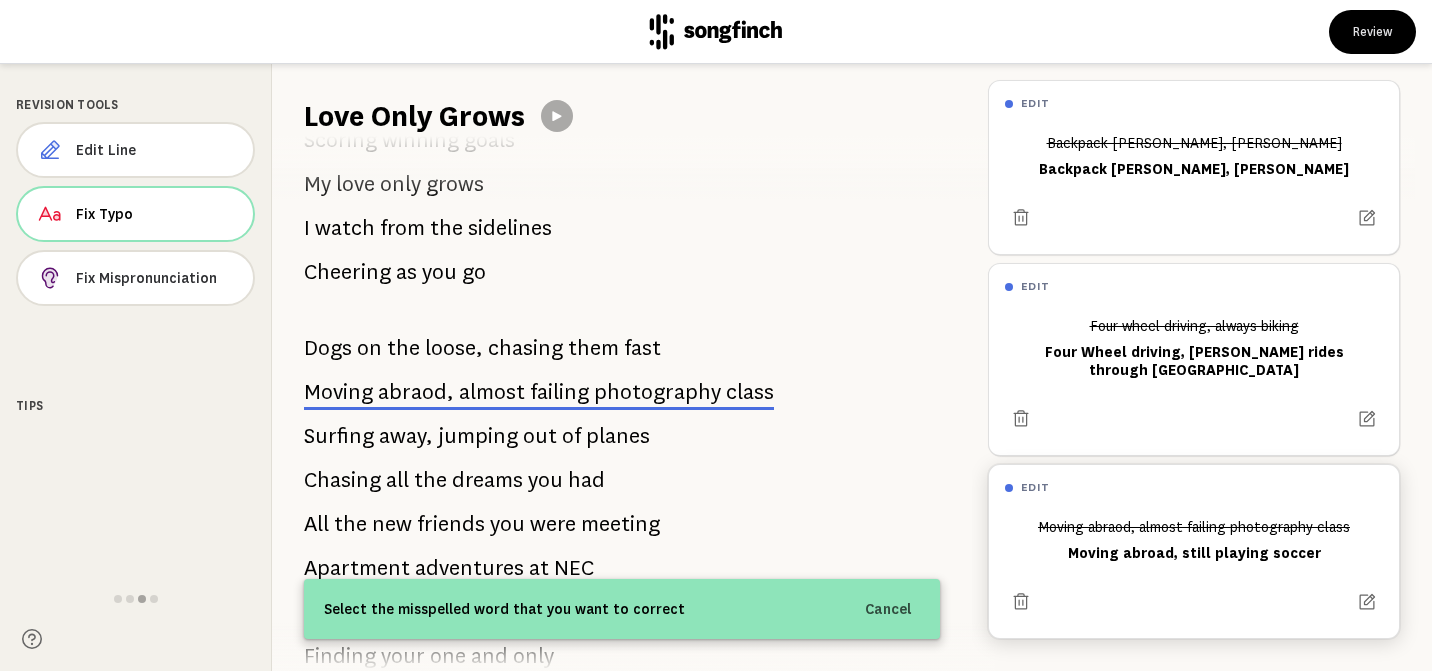 click on "abraod," at bounding box center [416, 392] 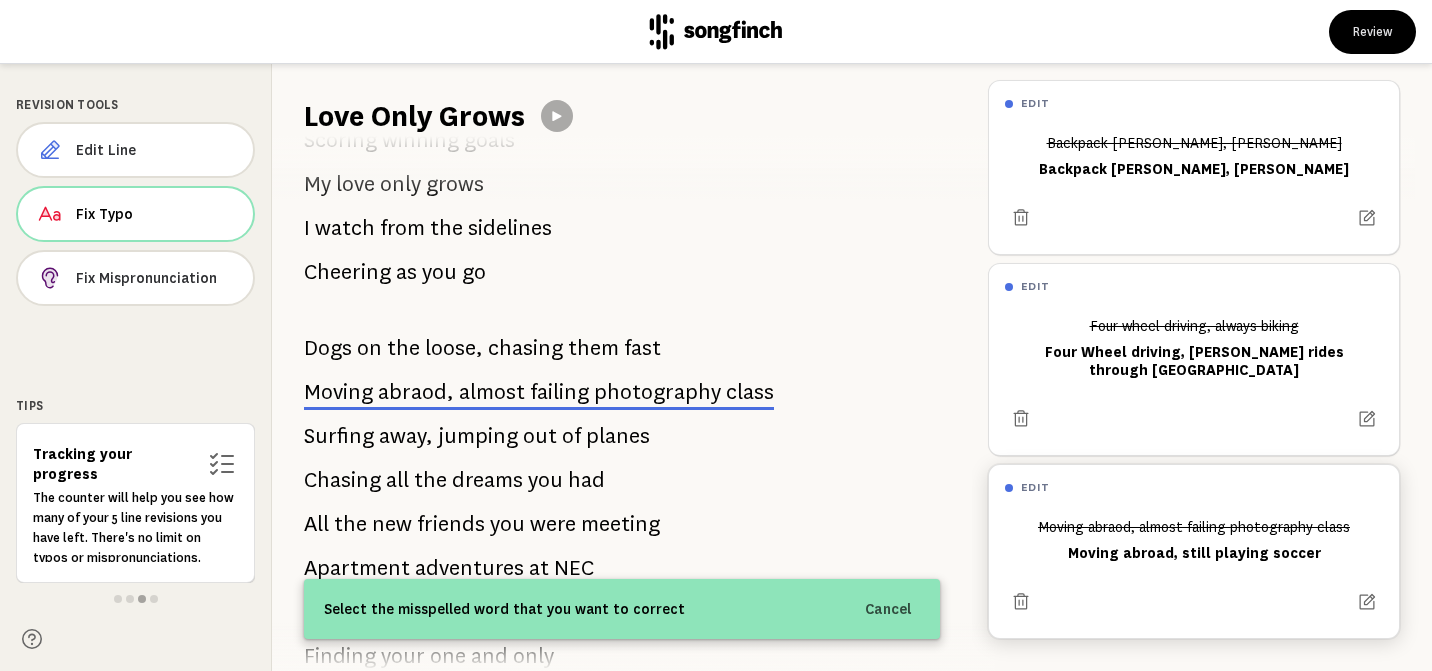 click on "Riding   the   vacuum   down   the   hallway   Barbie   Mobile   flying   down   the   drive,   Backpack   kitty,   [PERSON_NAME]   You   felt   so   alive   Waving   to   planes   from   the   backyard   pool,   Waiting   for   you   sister   to   wave   back   too,   Four   wheel   driving,   always   biking   Adventures   follows   you   Every   moment,   big   or   small   You   make   magic   out   of   it   all   Always   been   a   wild   one   Running   just   for   the   fun   Scoring   winning   goals   My   love   only   grows   I   watch   from   the   sidelines   Cheering   as   you   go   Dogs   on   the   loose,   chasing   them   fast   Moving   abraod,   almost   failing   photography   class   Surfing   away,   jumping   out   of   planes   Chasing   all   the   dreams   you   had   All   the   new   friends   you   were   meeting   Apartment   adventures   at   [GEOGRAPHIC_DATA],   tailgate   parties   Finding   your   one   and   only   From   the   start   you   made   it   known" at bounding box center [622, 403] 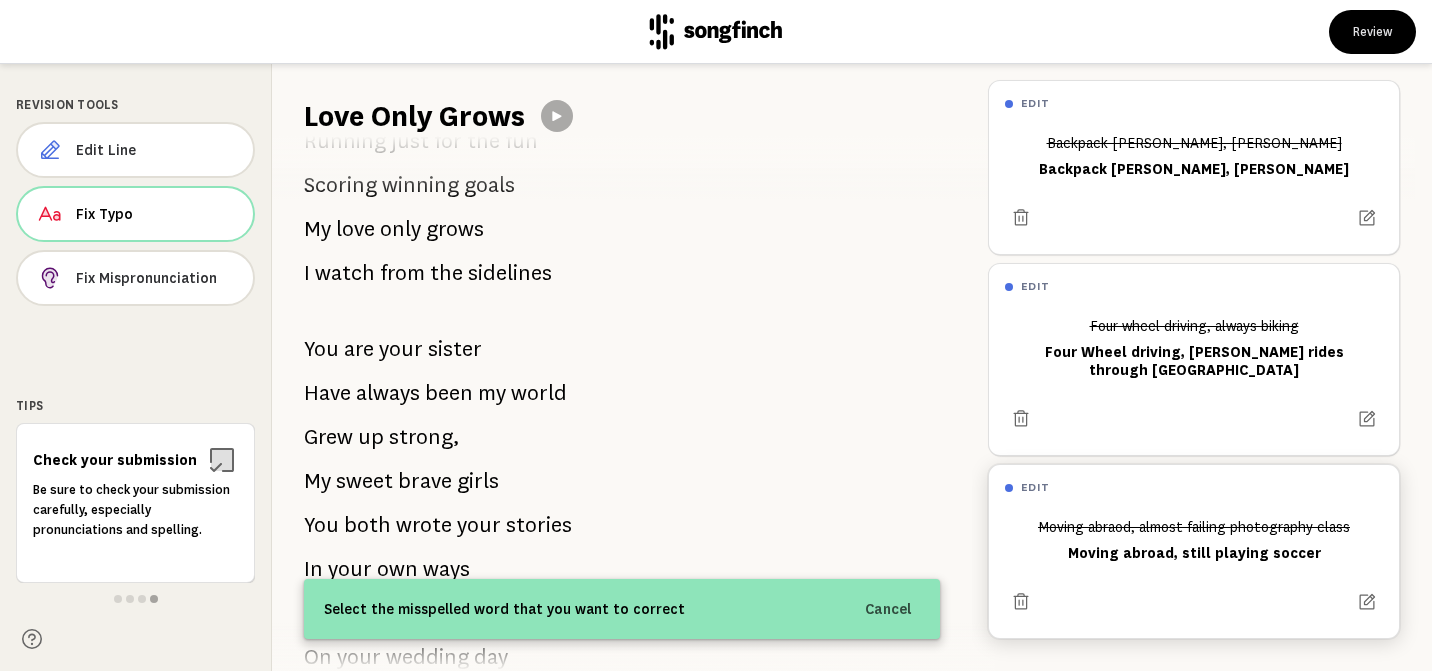 scroll, scrollTop: 1435, scrollLeft: 0, axis: vertical 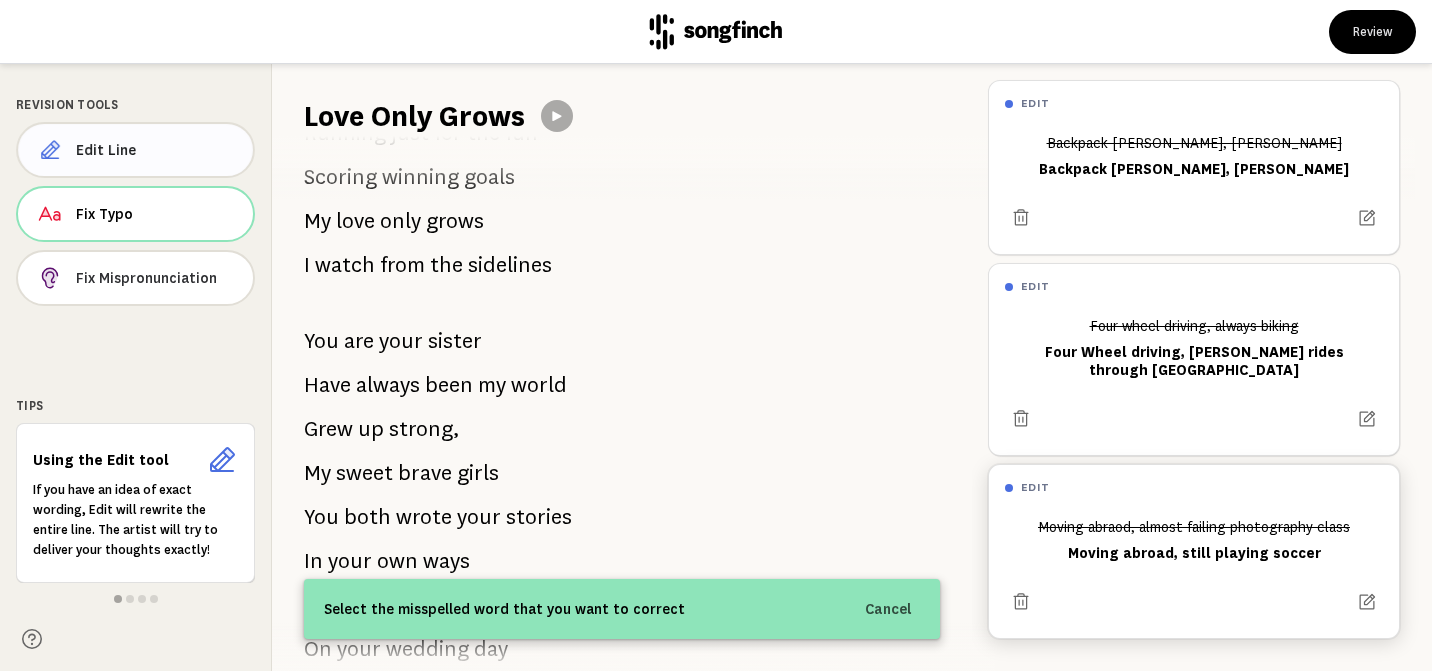 click on "Edit Line" at bounding box center [156, 150] 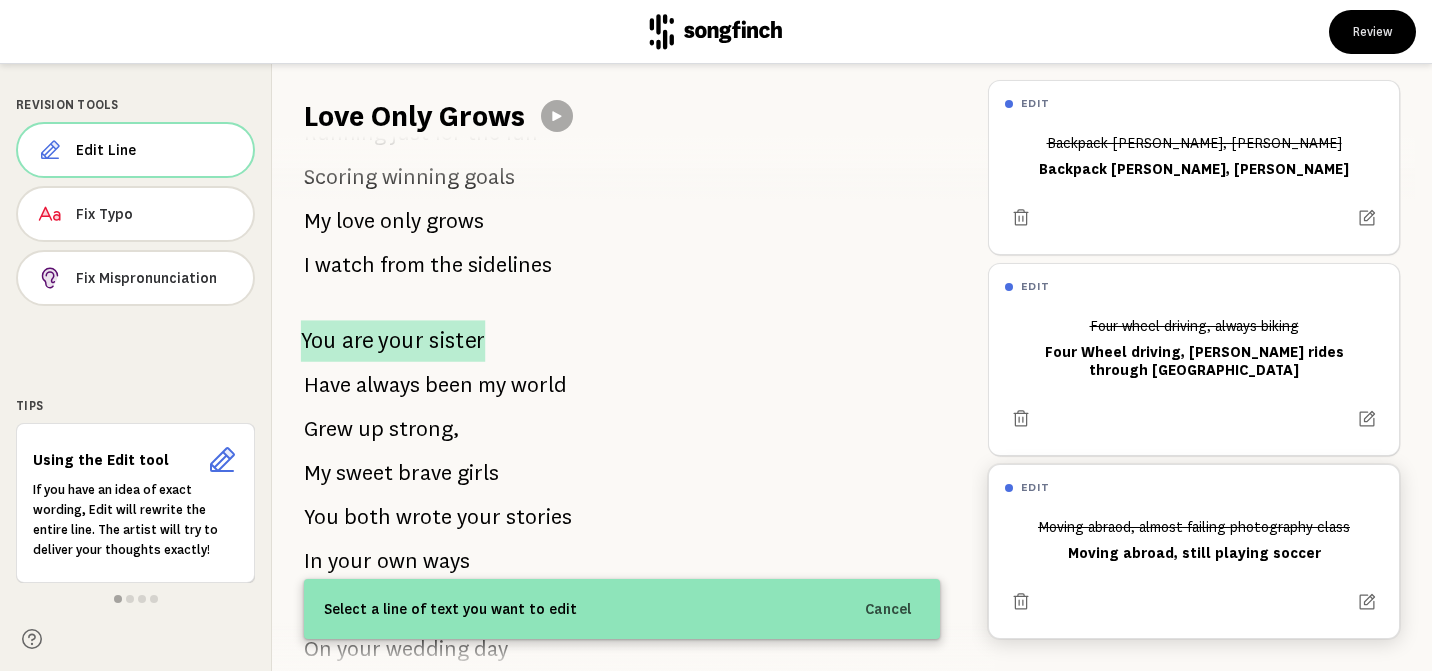 click on "your" at bounding box center (401, 341) 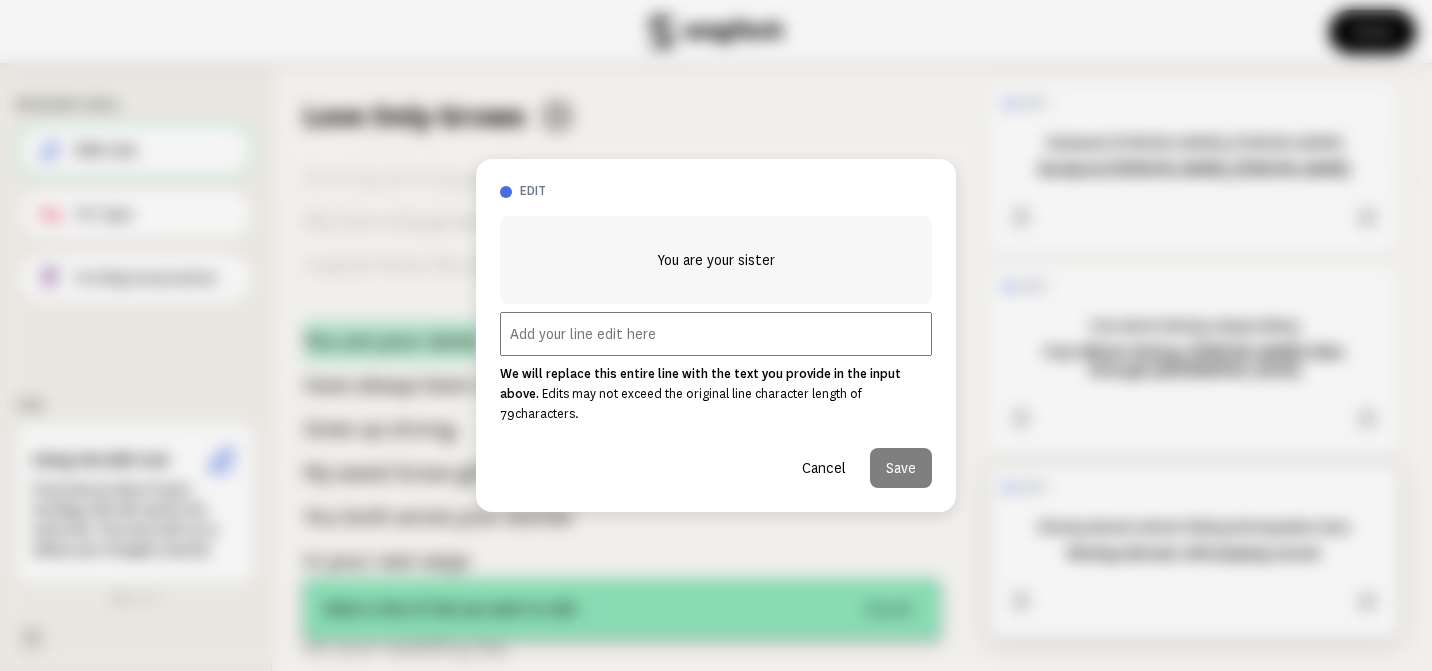 scroll, scrollTop: 1873, scrollLeft: 0, axis: vertical 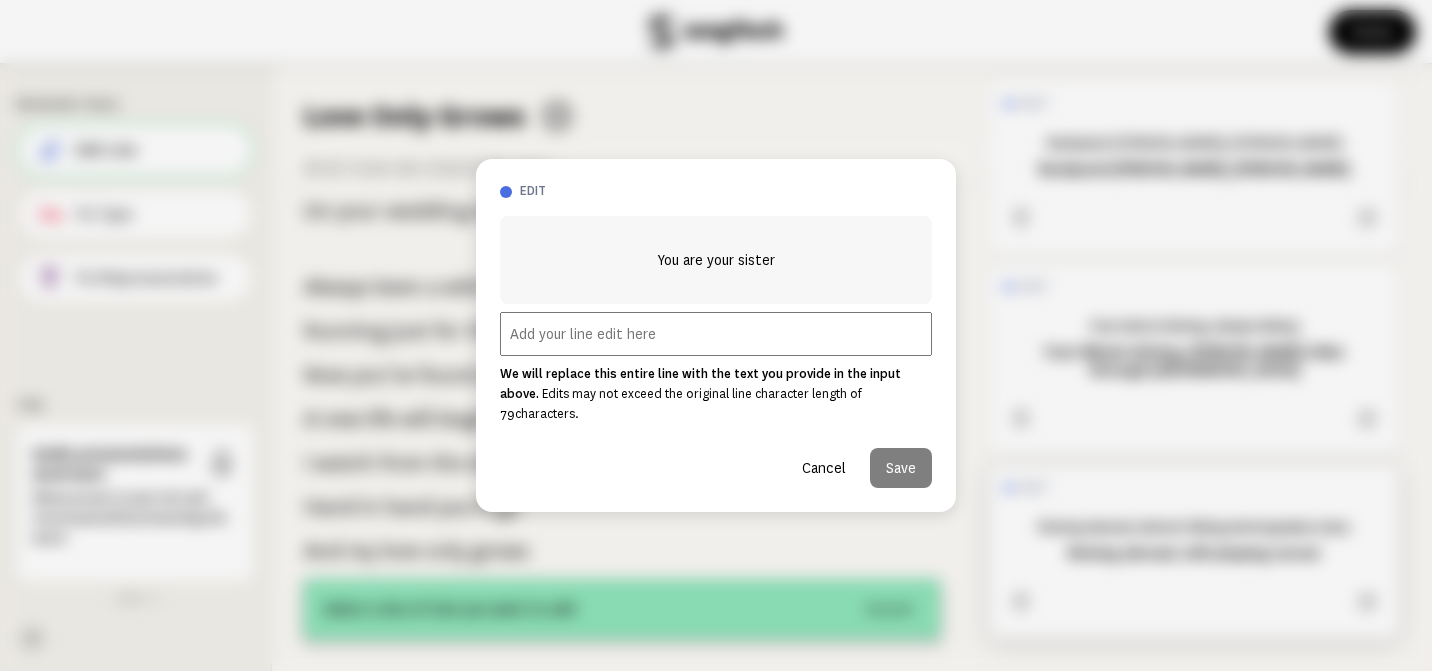 click at bounding box center (716, 334) 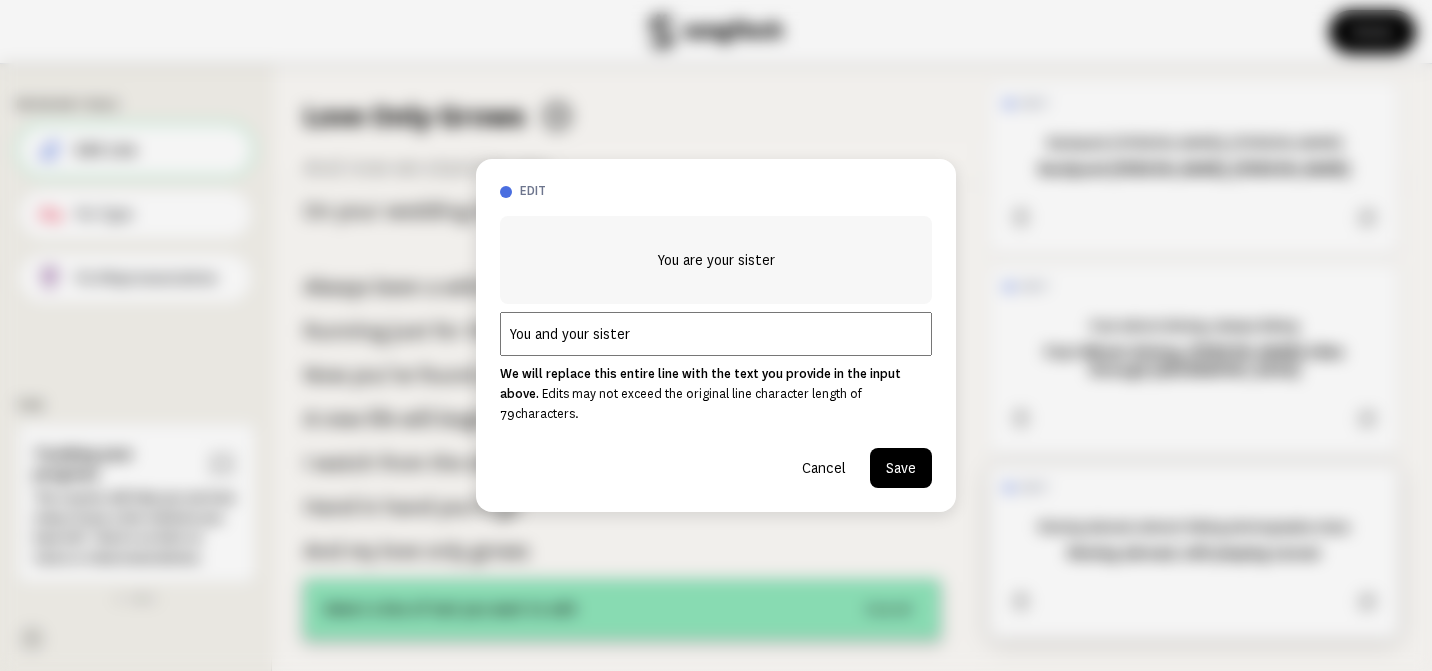 type on "You and your sister" 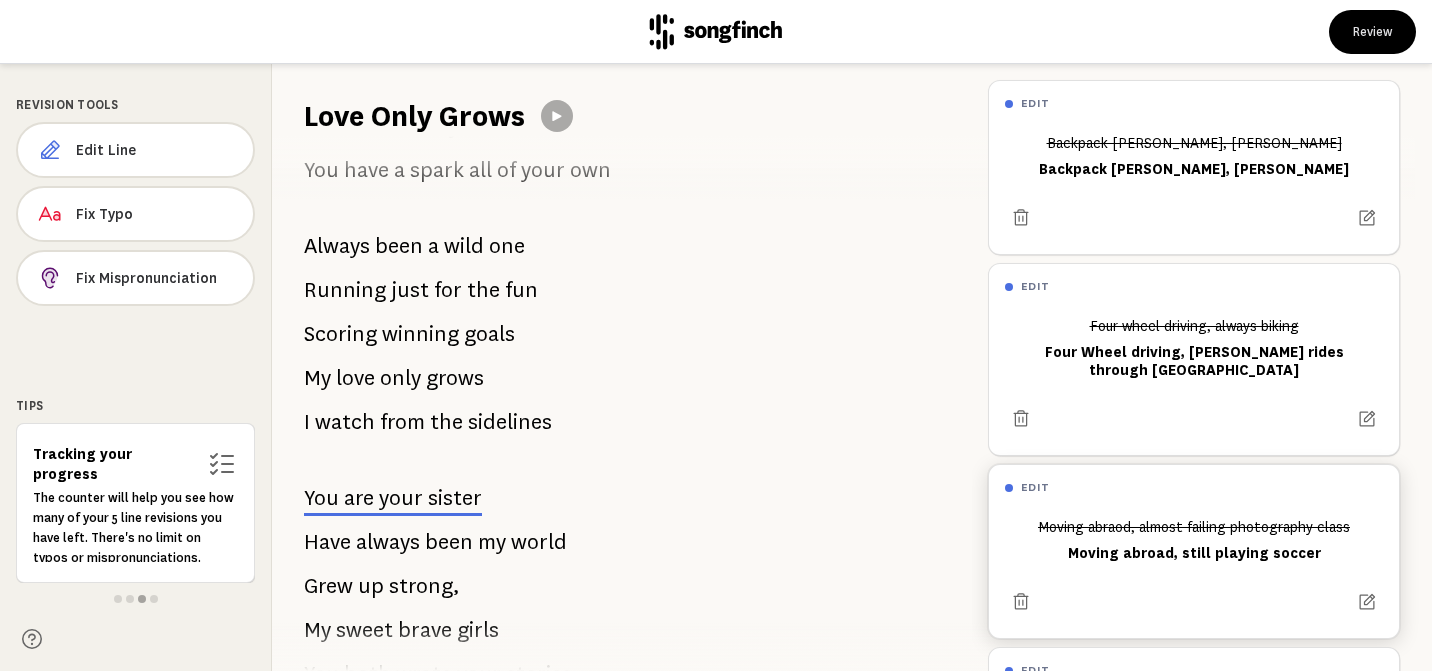 scroll, scrollTop: 1276, scrollLeft: 0, axis: vertical 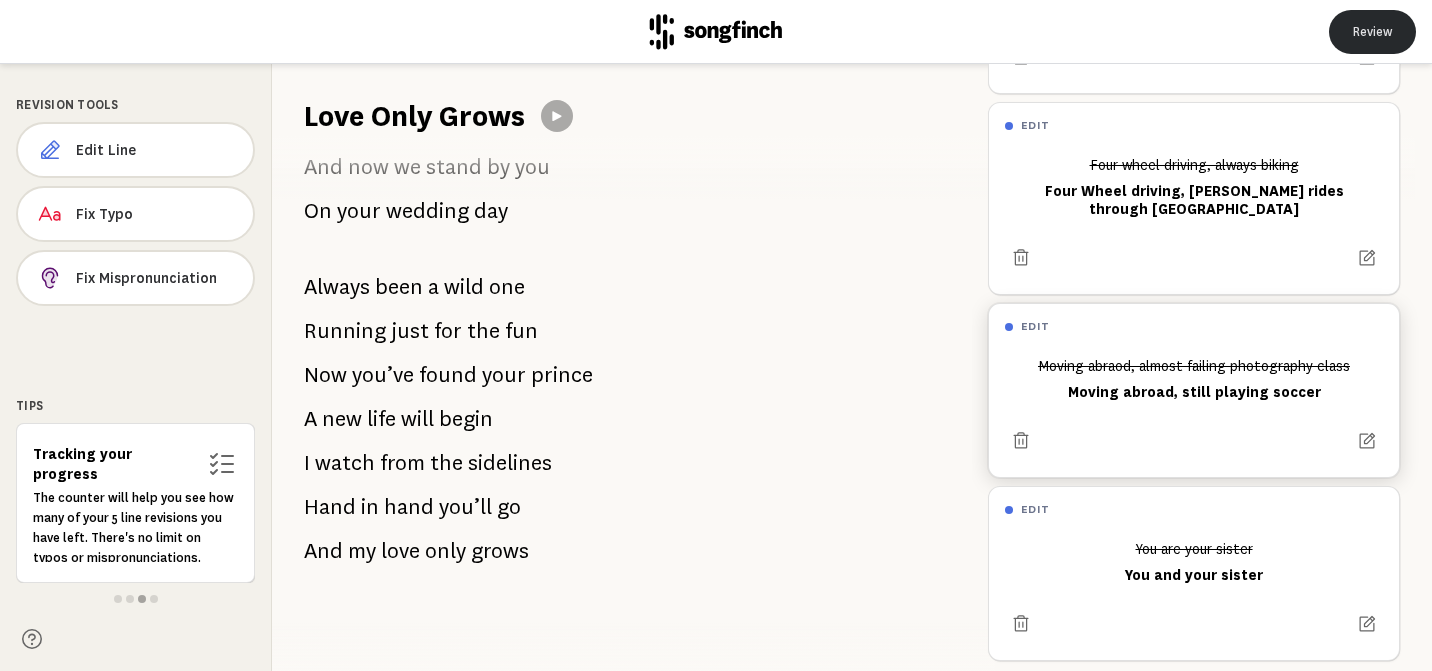 click on "Review" at bounding box center (1372, 32) 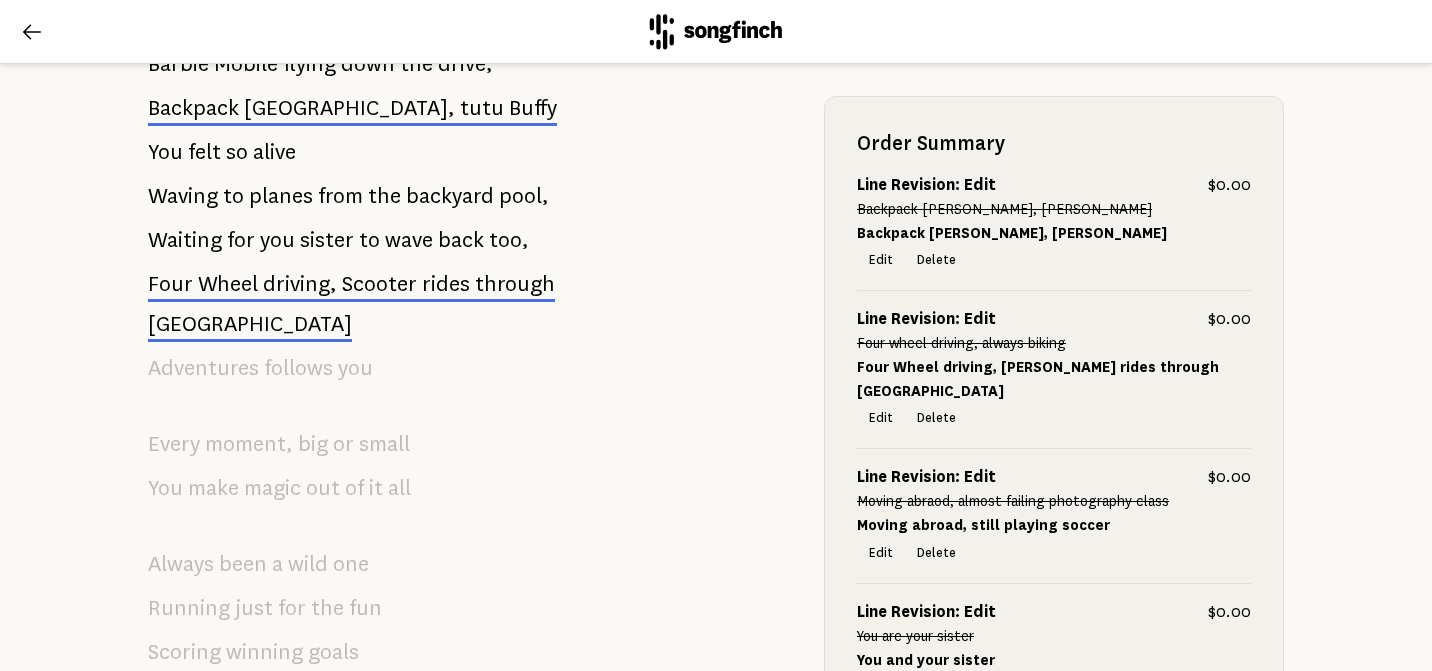 scroll, scrollTop: 0, scrollLeft: 0, axis: both 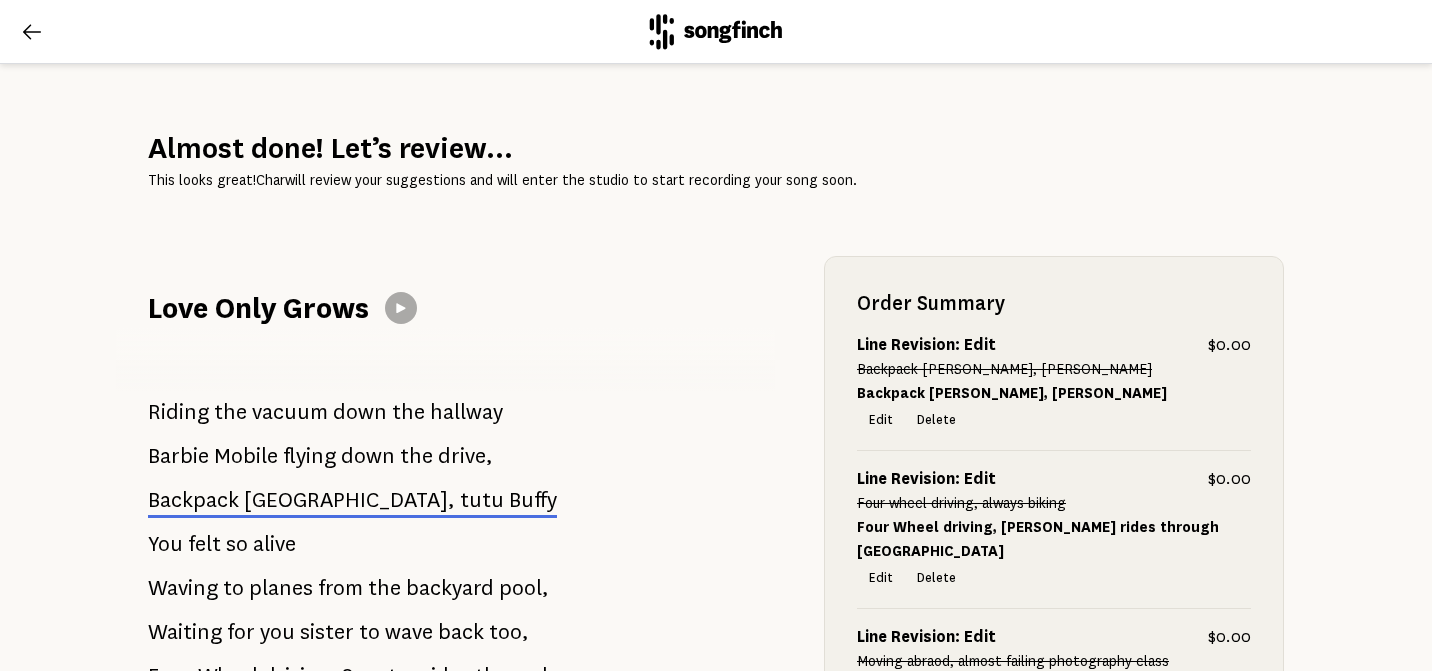 click 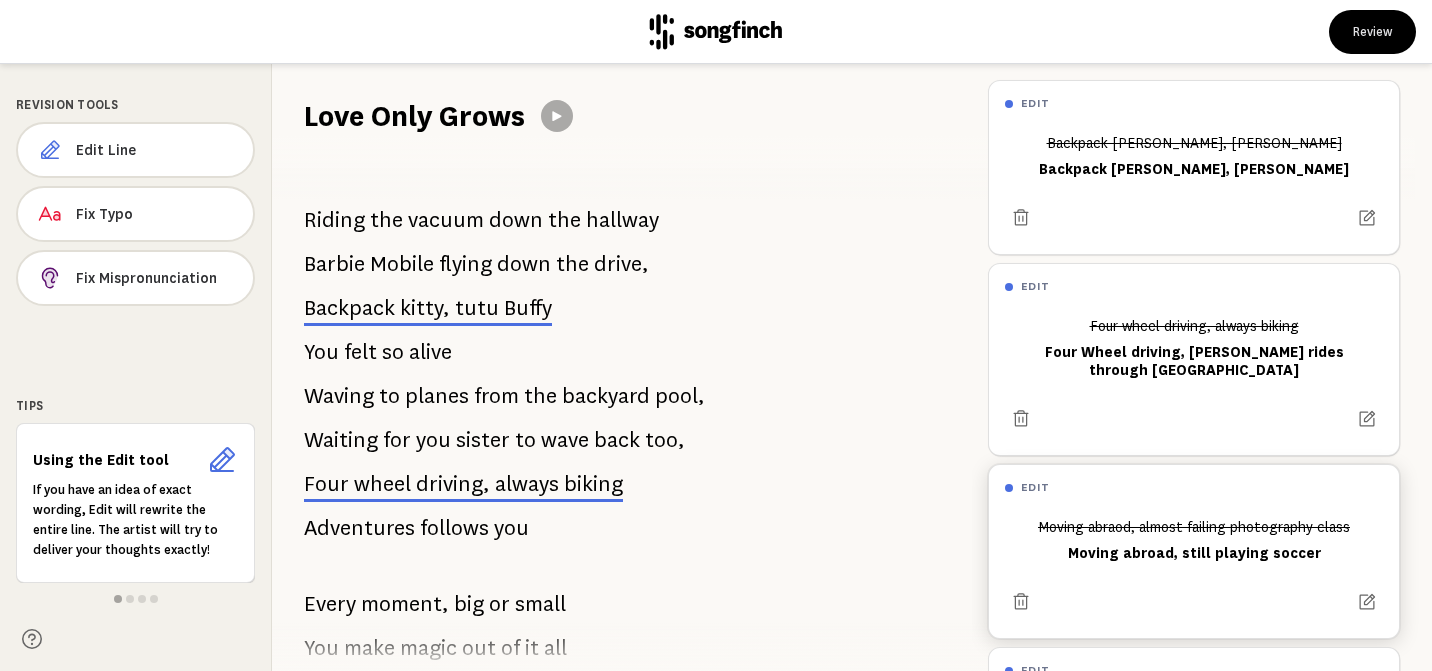 click on "follows" at bounding box center (454, 528) 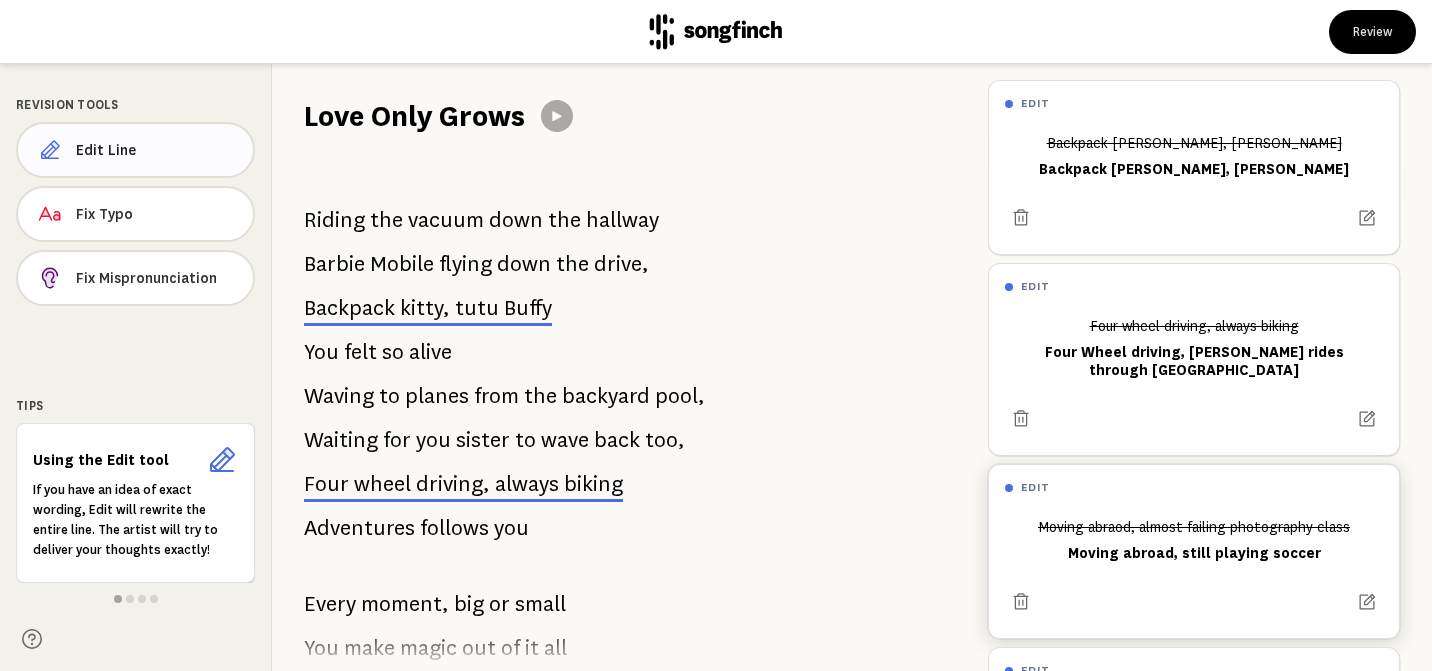 click on "Edit Line" at bounding box center (156, 150) 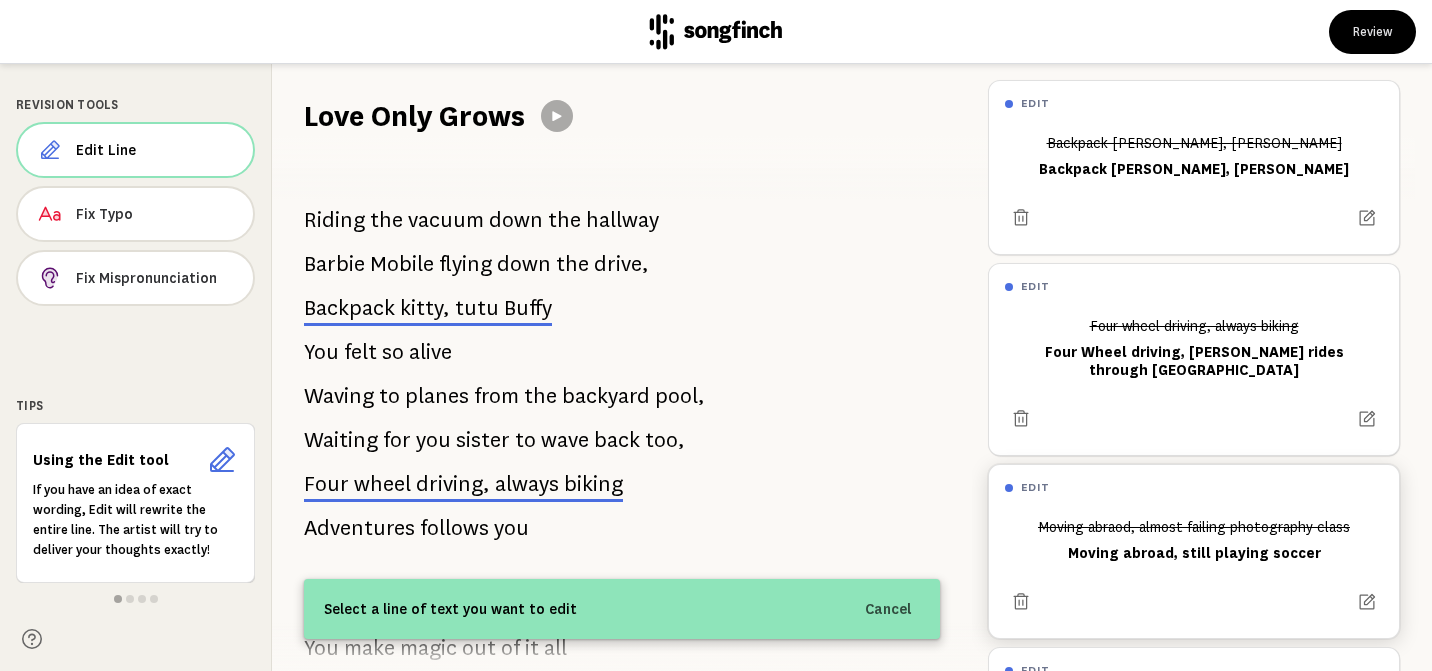 click on "Revision Tools Edit Line Fix Typo Fix Mispronunciation Tips Using the Edit tool If you have an idea of exact wording, Edit will rewrite the entire line. The artist will try to deliver your thoughts exactly!" at bounding box center (136, 367) 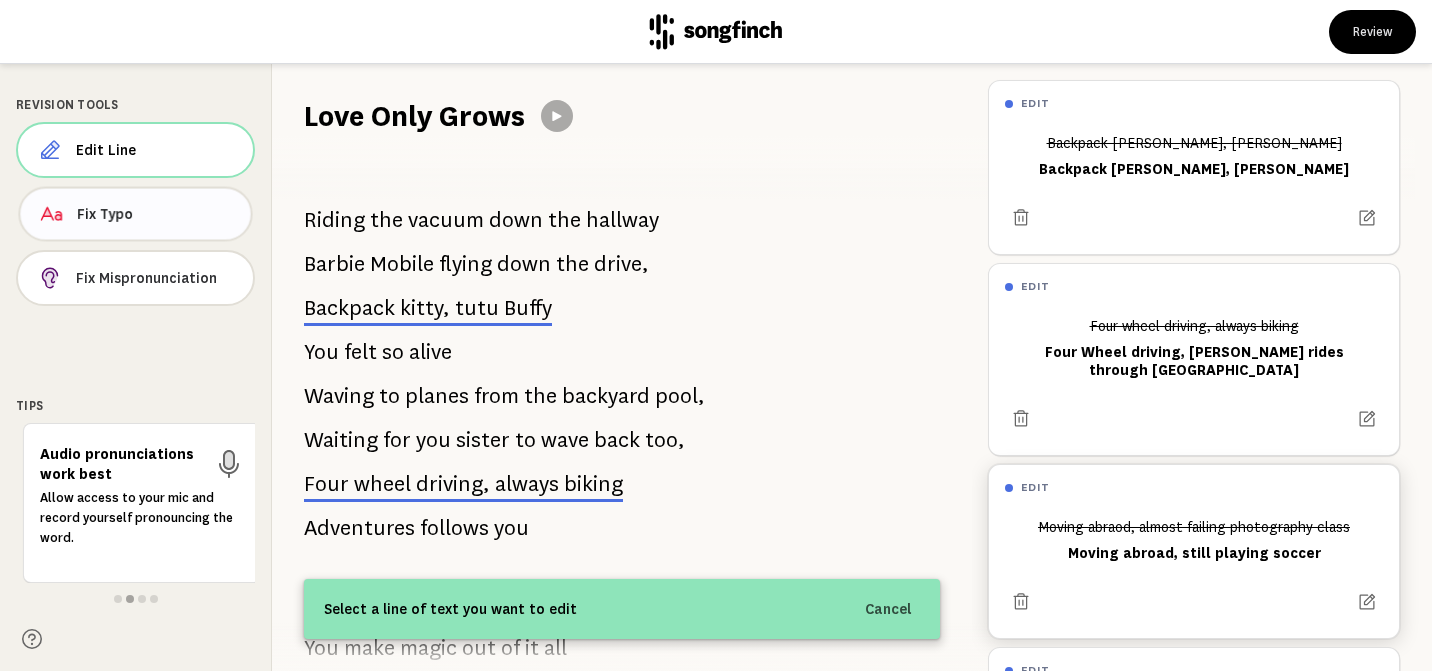 click on "Fix Typo" at bounding box center [156, 214] 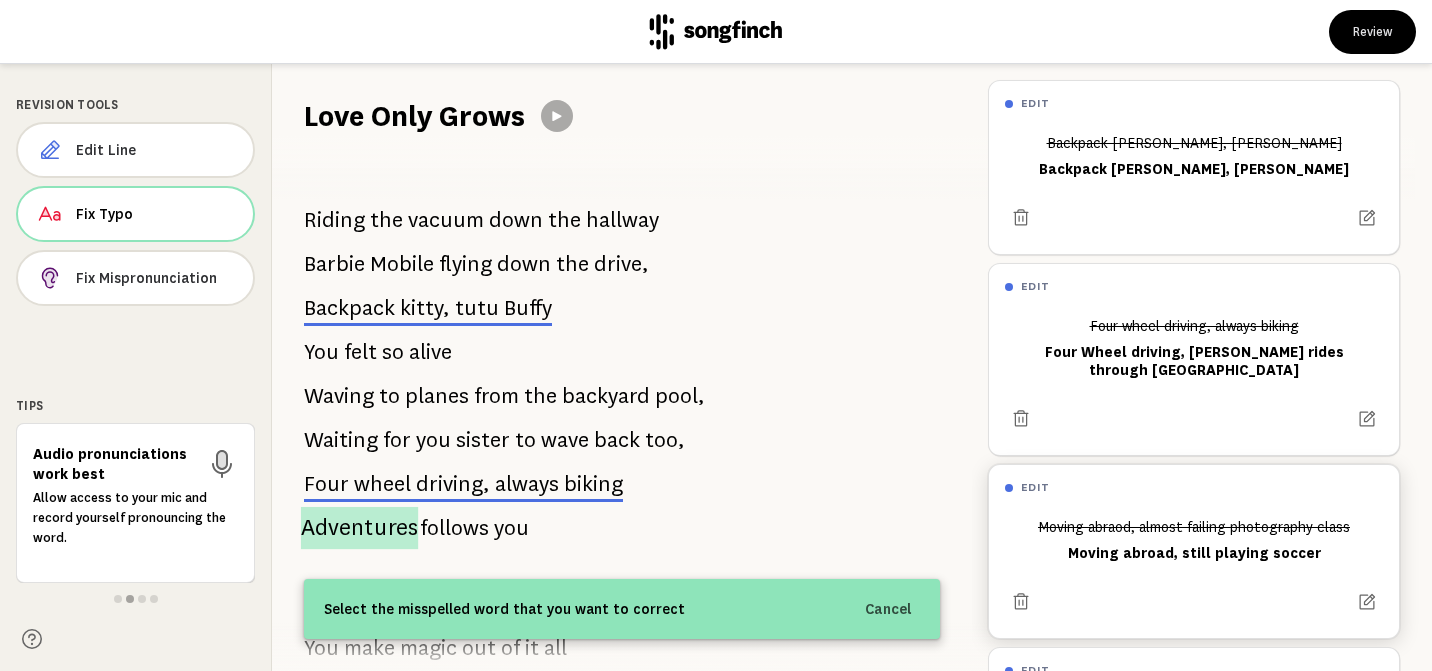 click on "Adventures" at bounding box center [359, 528] 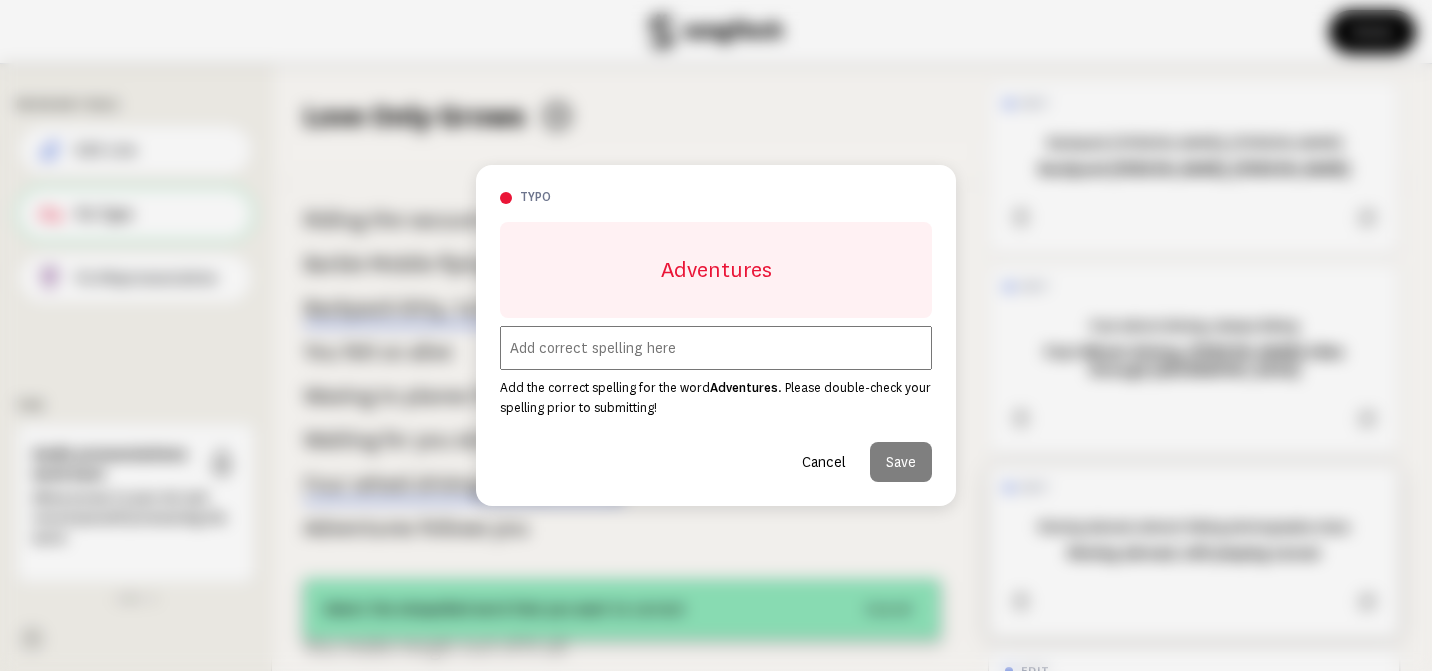click on "Cancel" at bounding box center (824, 462) 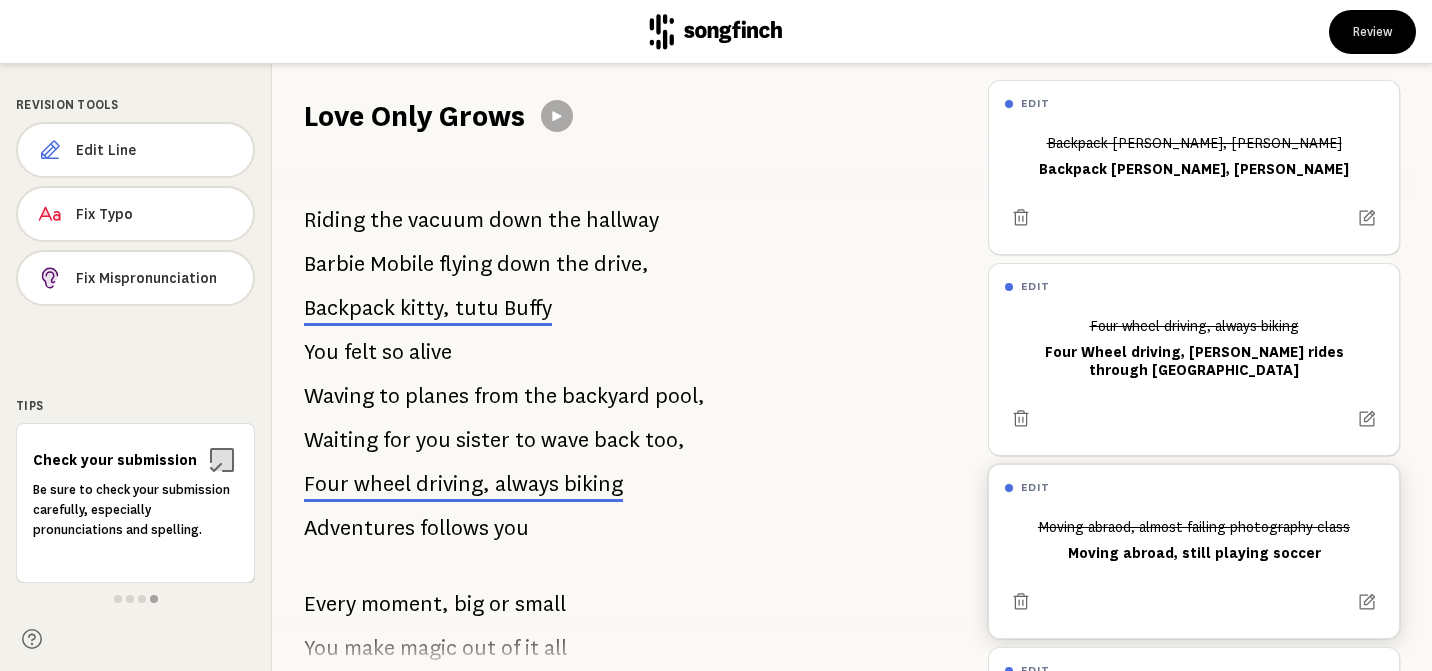 click on "Adventures" at bounding box center [359, 528] 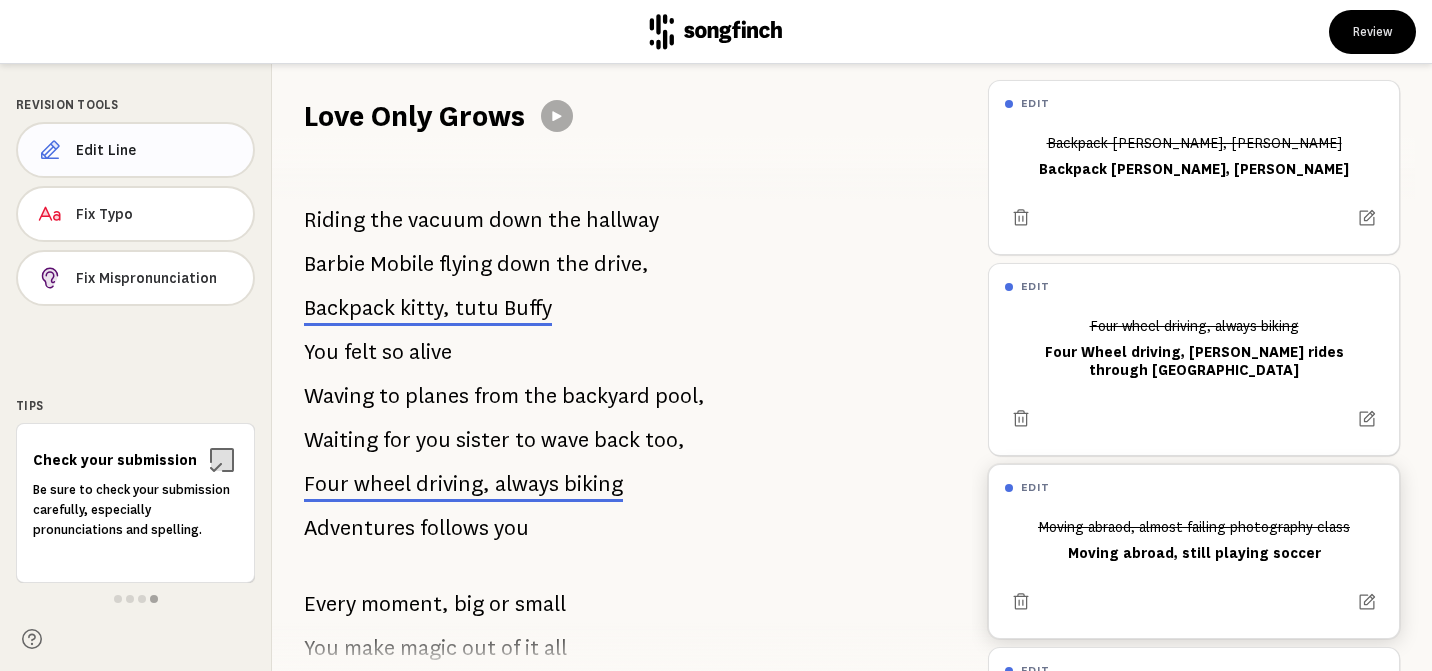 click on "Edit Line" at bounding box center [156, 150] 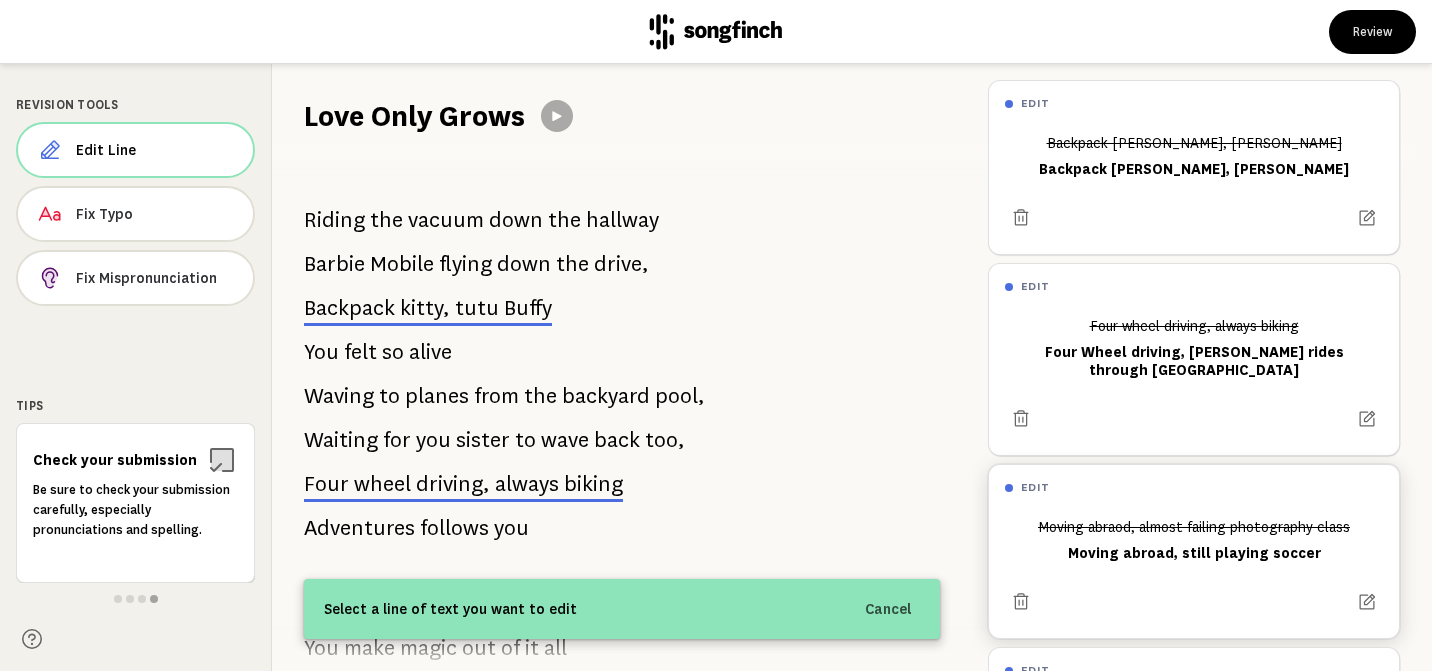 click on "Revision Tools Edit Line Fix Typo Fix Mispronunciation Tips Check your submission Be sure to check your submission carefully, especially pronunciations and spelling." at bounding box center (136, 367) 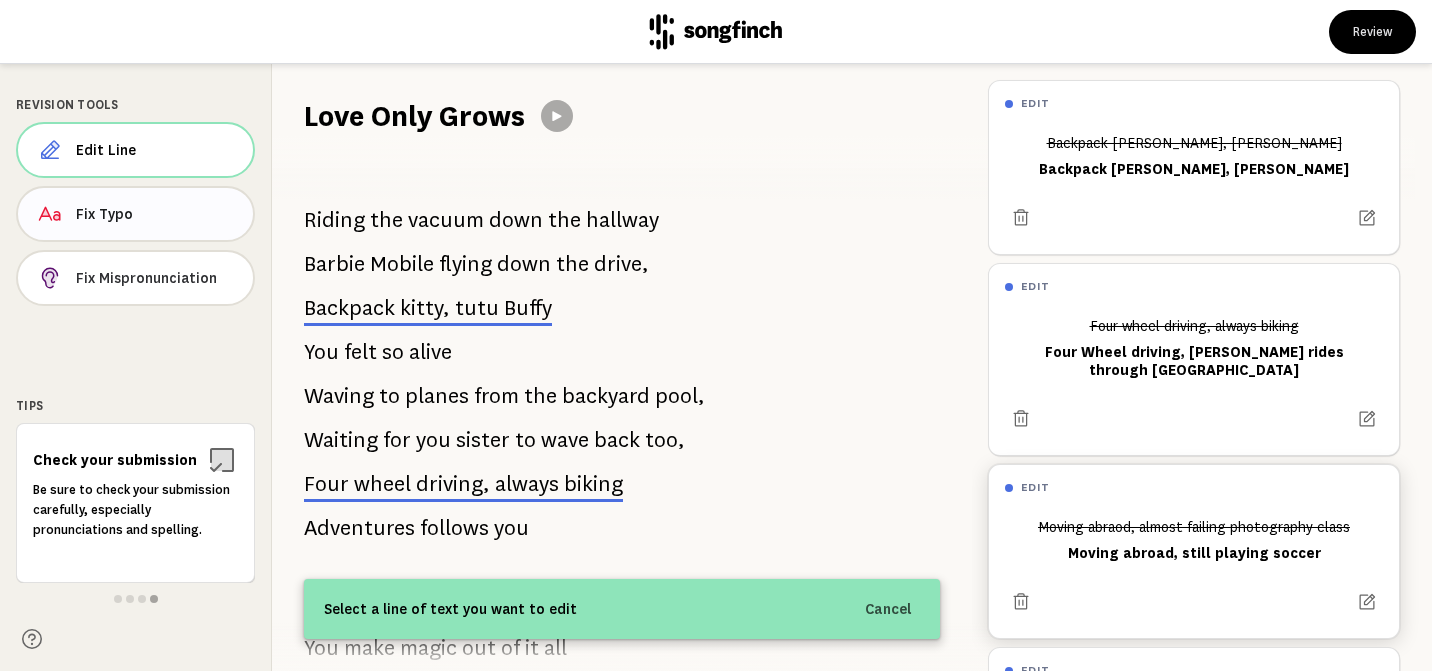 click on "Fix Typo" at bounding box center (156, 214) 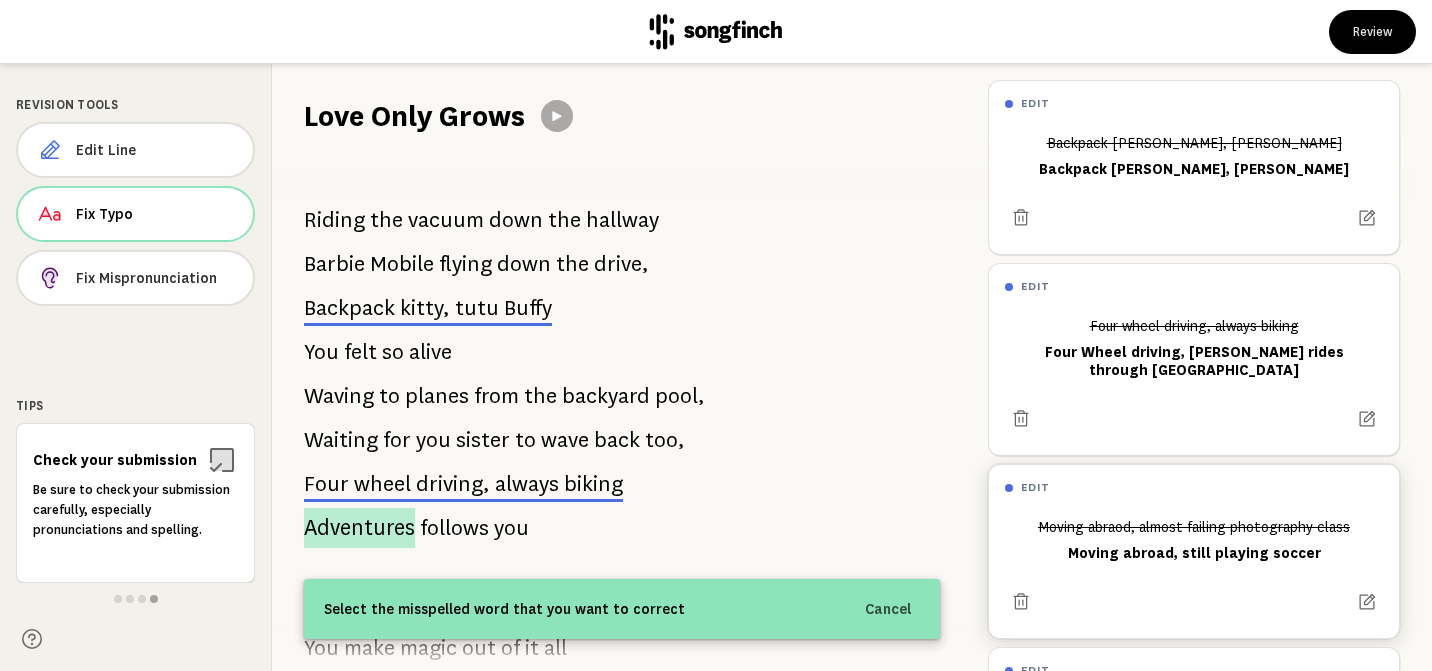 click on "Adventures" at bounding box center [359, 528] 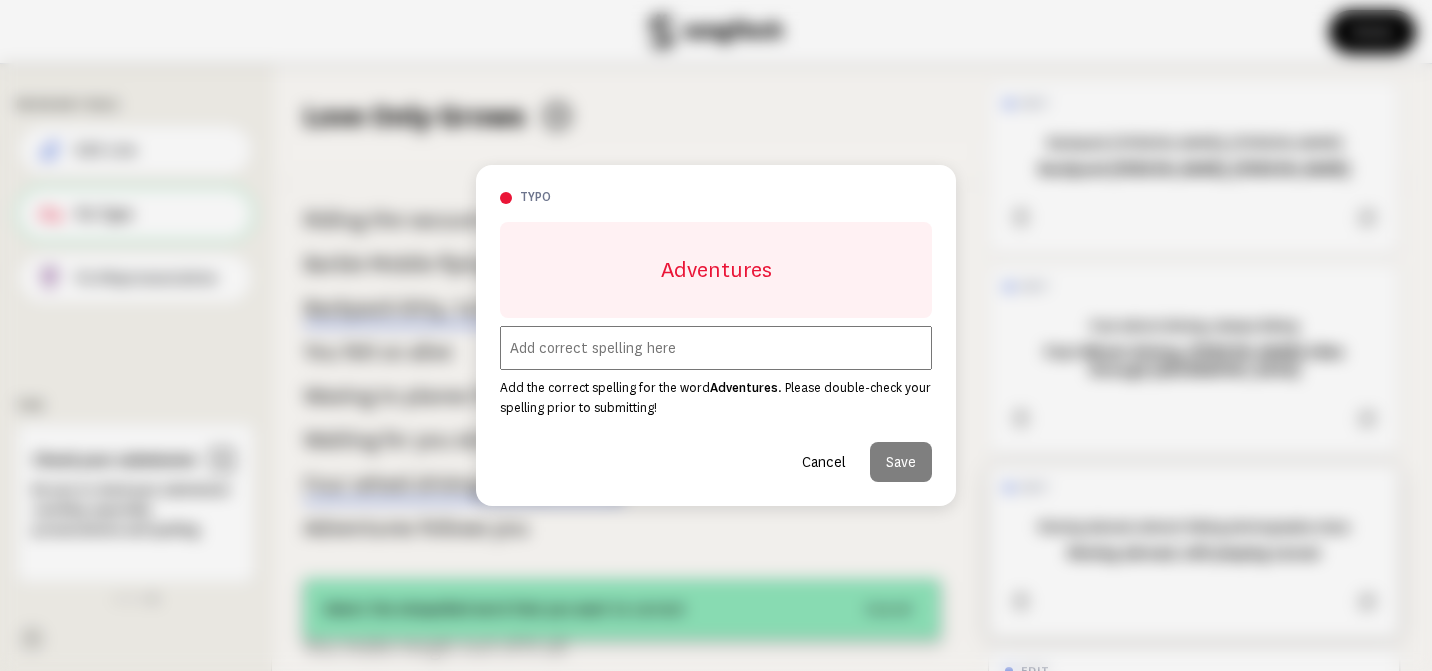 click at bounding box center [716, 348] 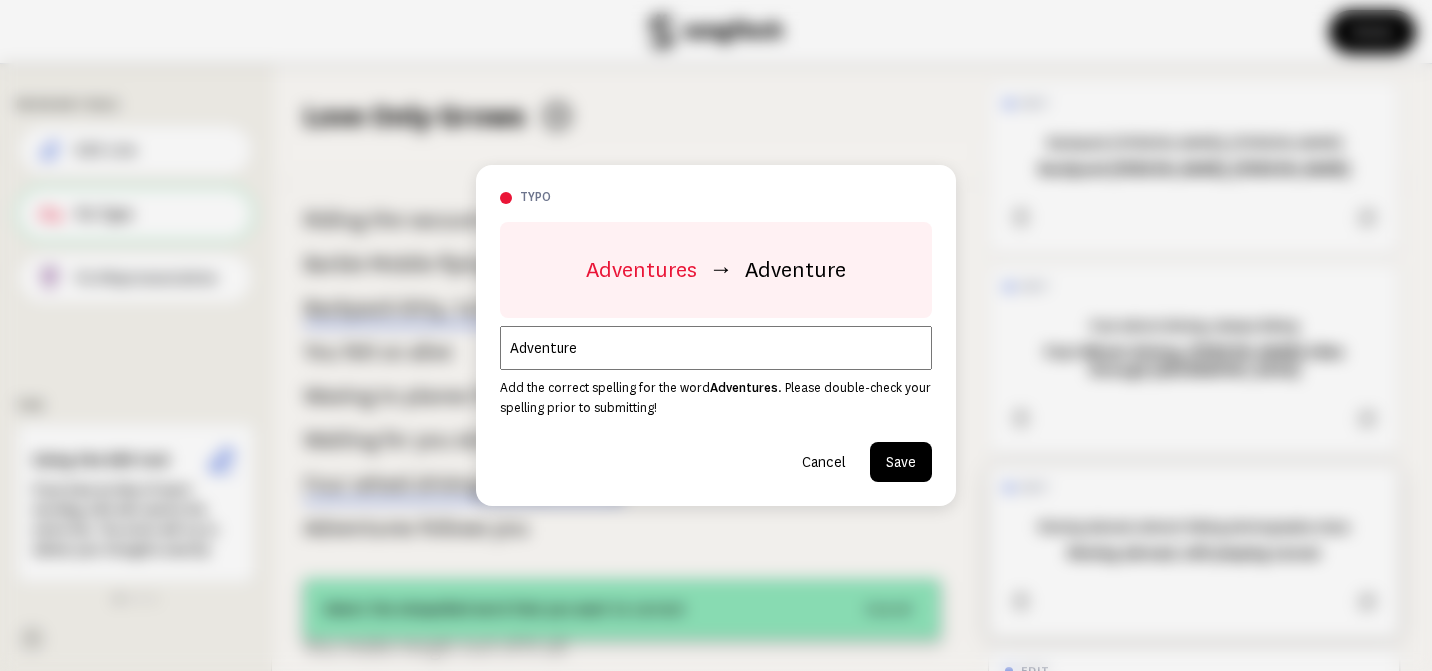 type on "Adventure" 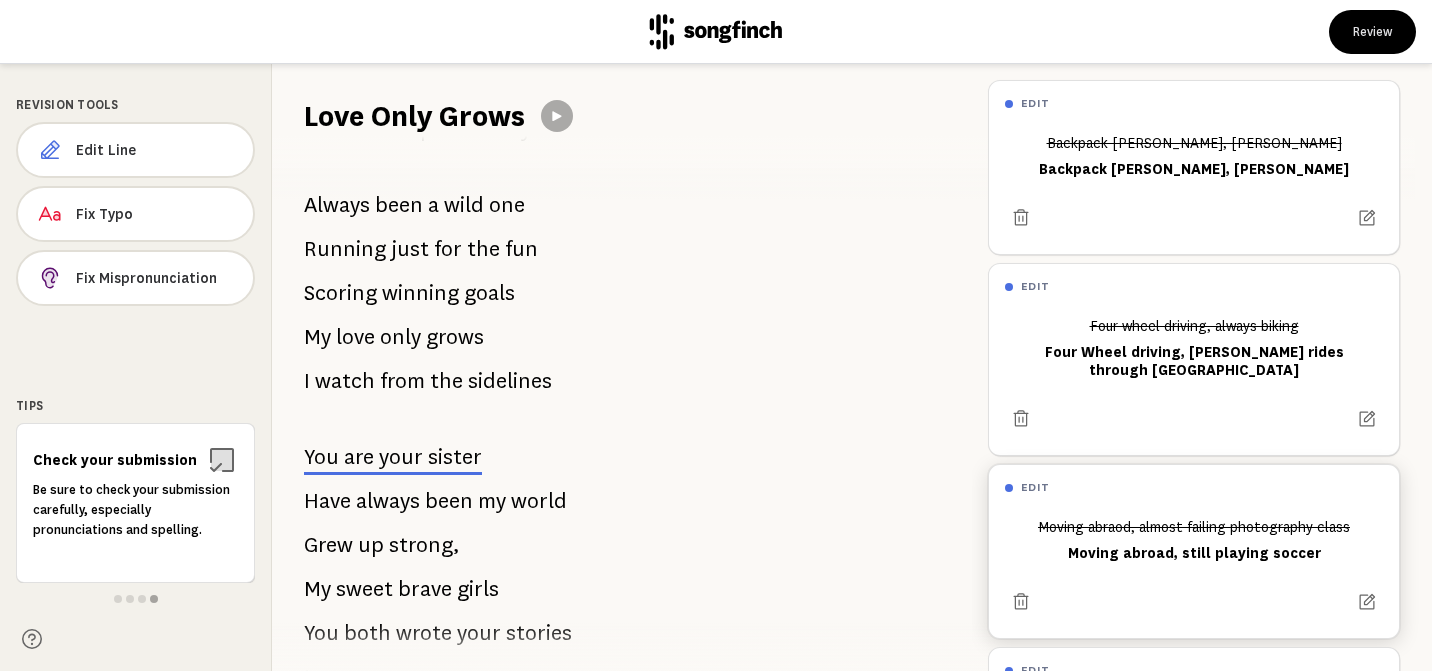scroll, scrollTop: 1322, scrollLeft: 0, axis: vertical 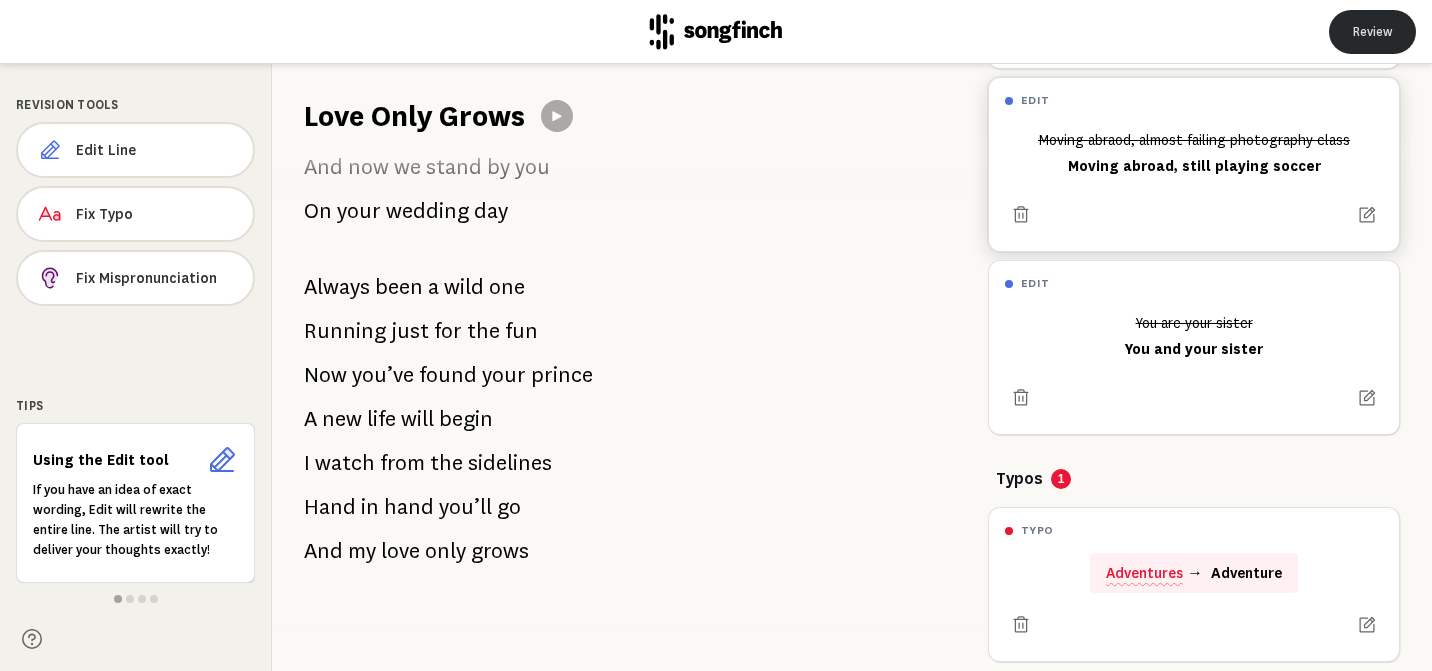 click on "Review" at bounding box center (1372, 32) 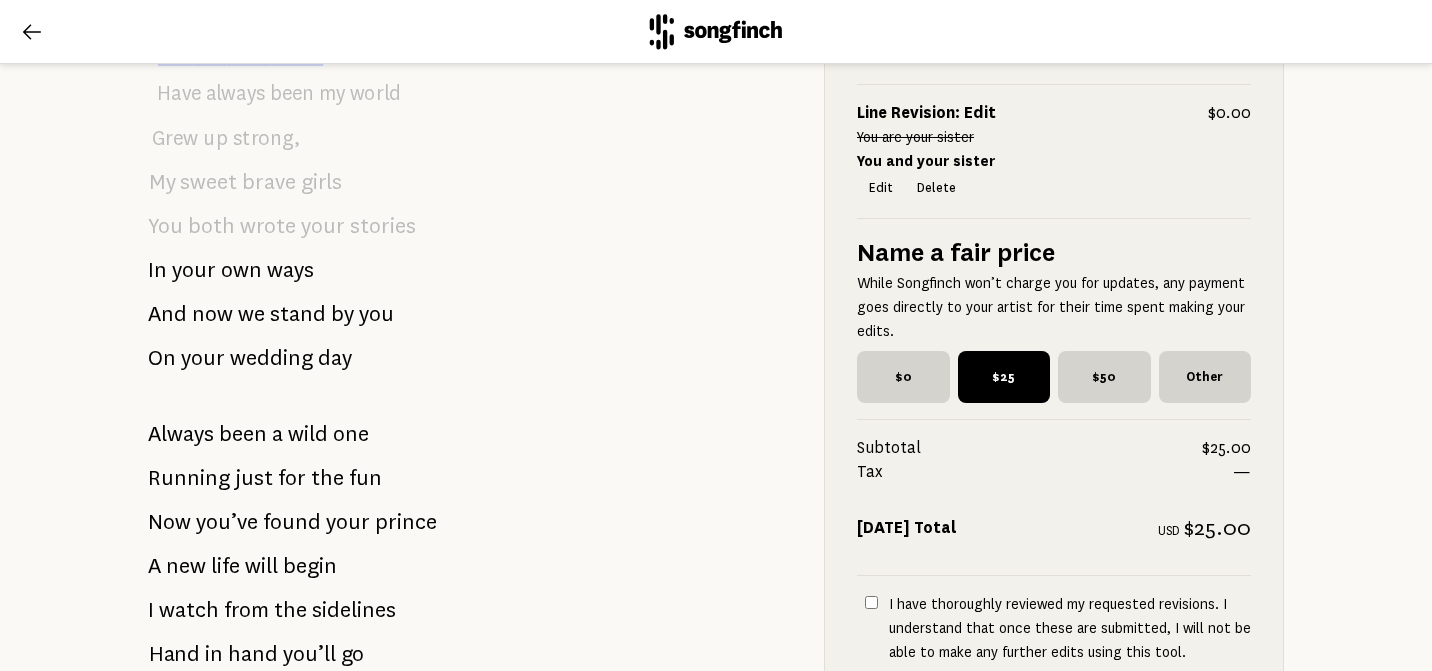scroll, scrollTop: 2137, scrollLeft: 0, axis: vertical 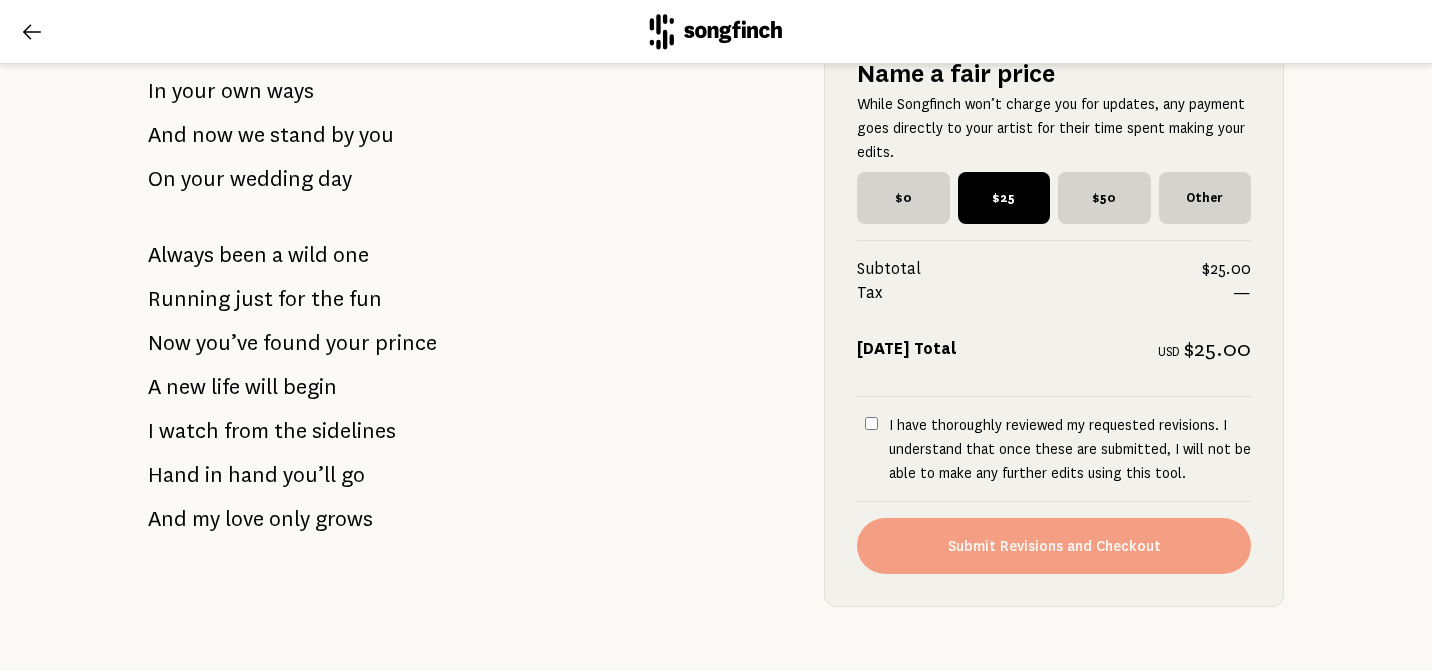 click on "I have thoroughly reviewed my requested revisions. I understand that once these are submitted, I will not be able to make any further edits using this tool." at bounding box center (871, 423) 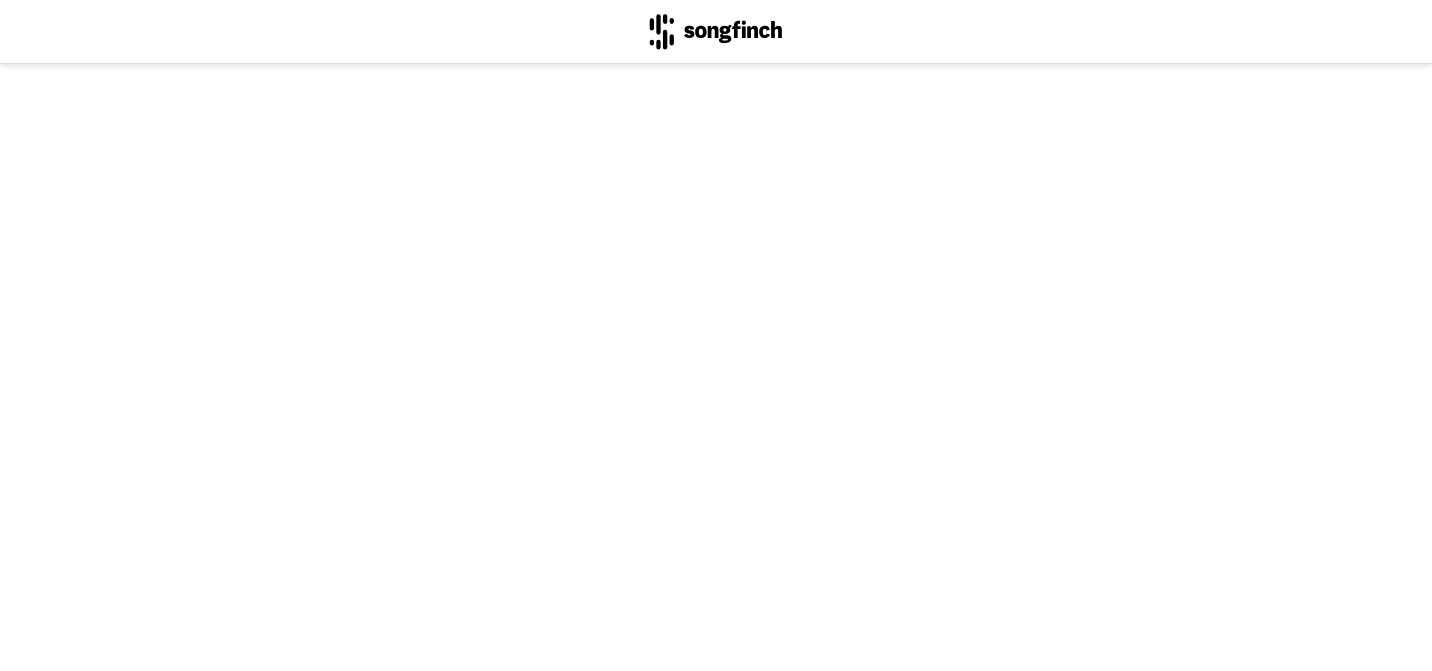 scroll, scrollTop: 0, scrollLeft: 0, axis: both 